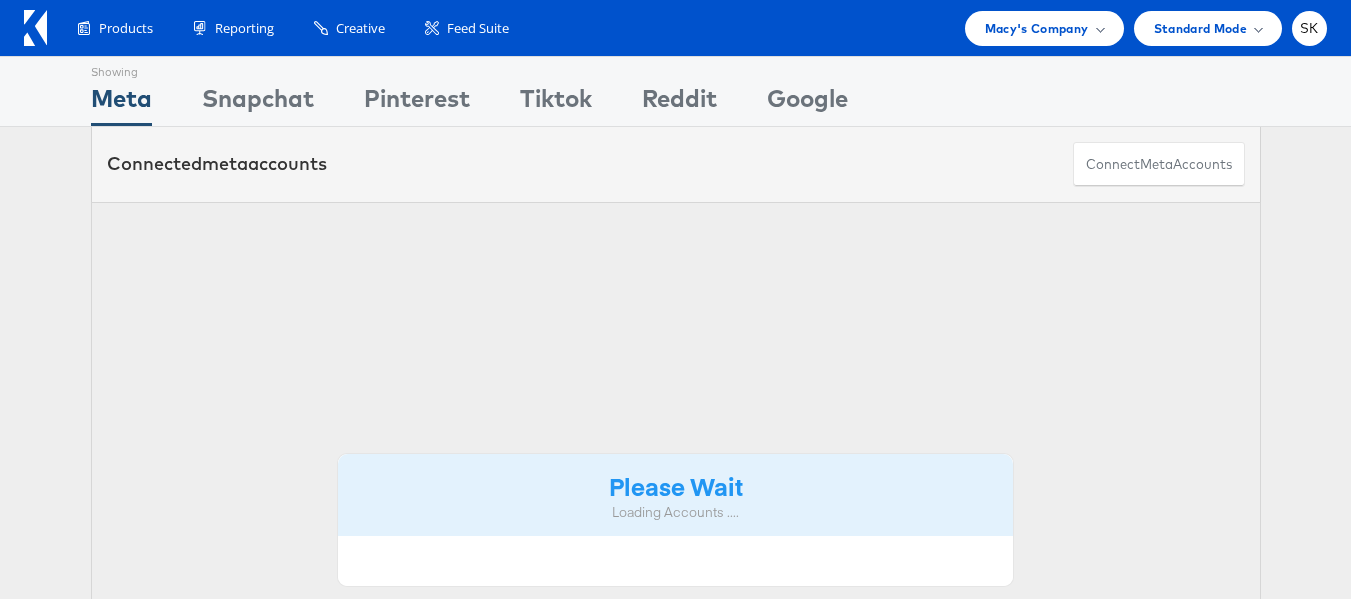 scroll, scrollTop: 0, scrollLeft: 0, axis: both 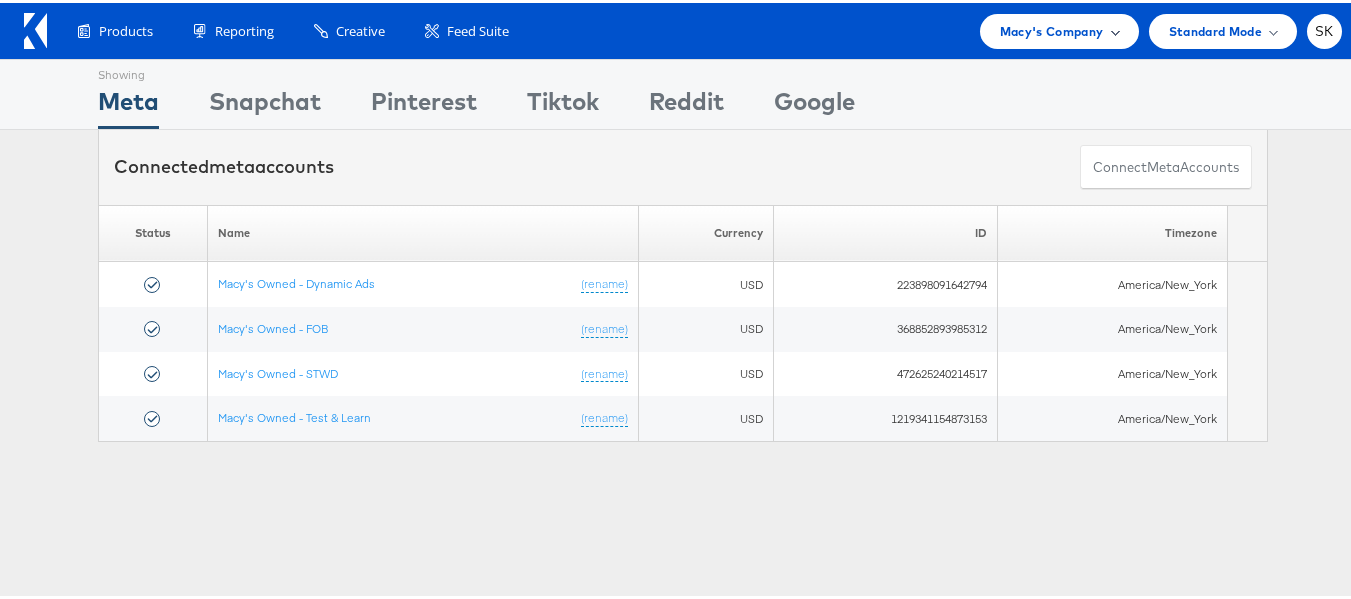 click on "Macy's Company" at bounding box center (1052, 28) 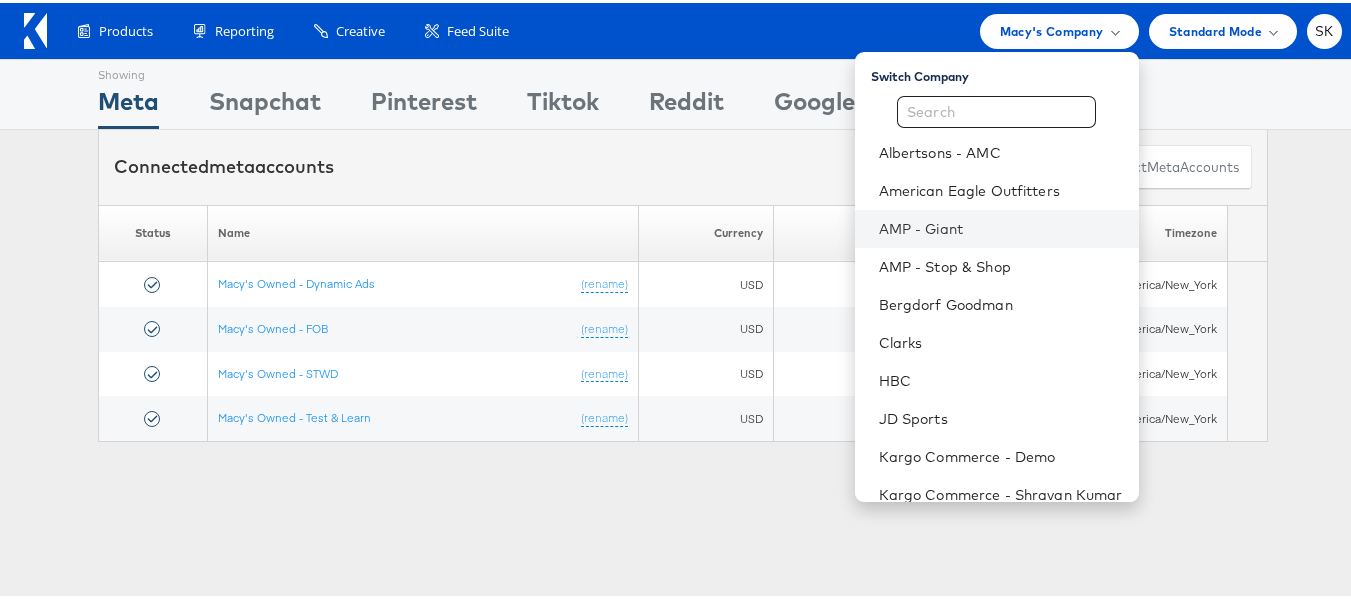 scroll, scrollTop: 248, scrollLeft: 0, axis: vertical 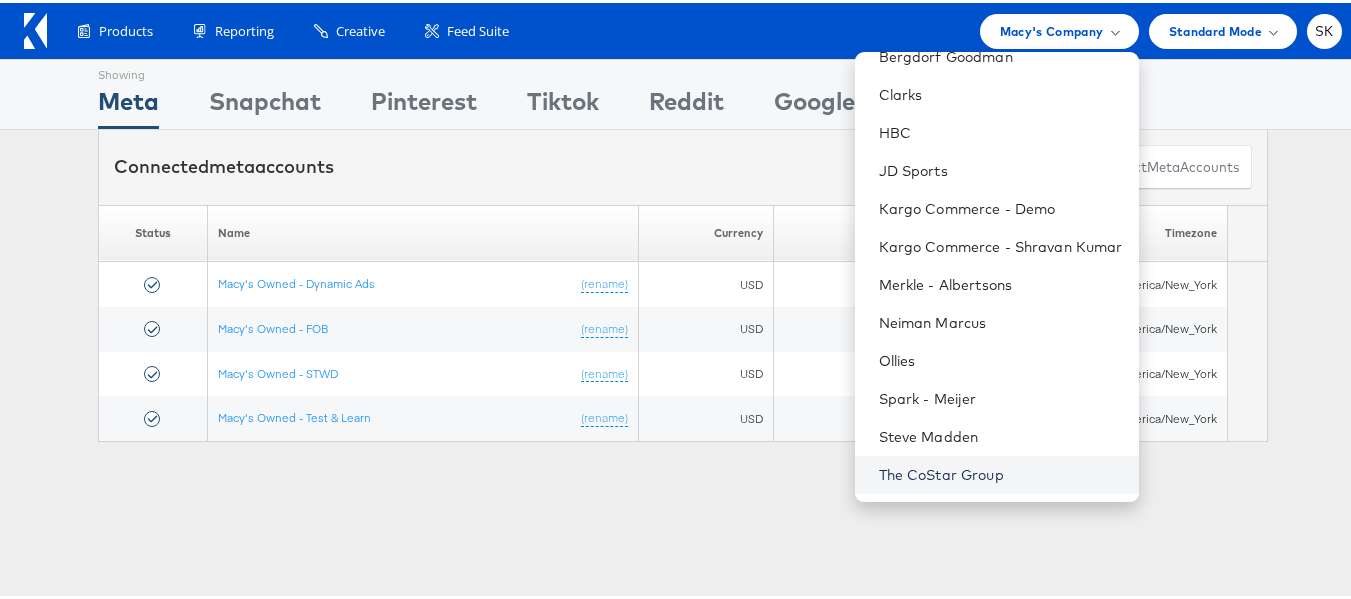 click on "The CoStar Group" at bounding box center (1001, 472) 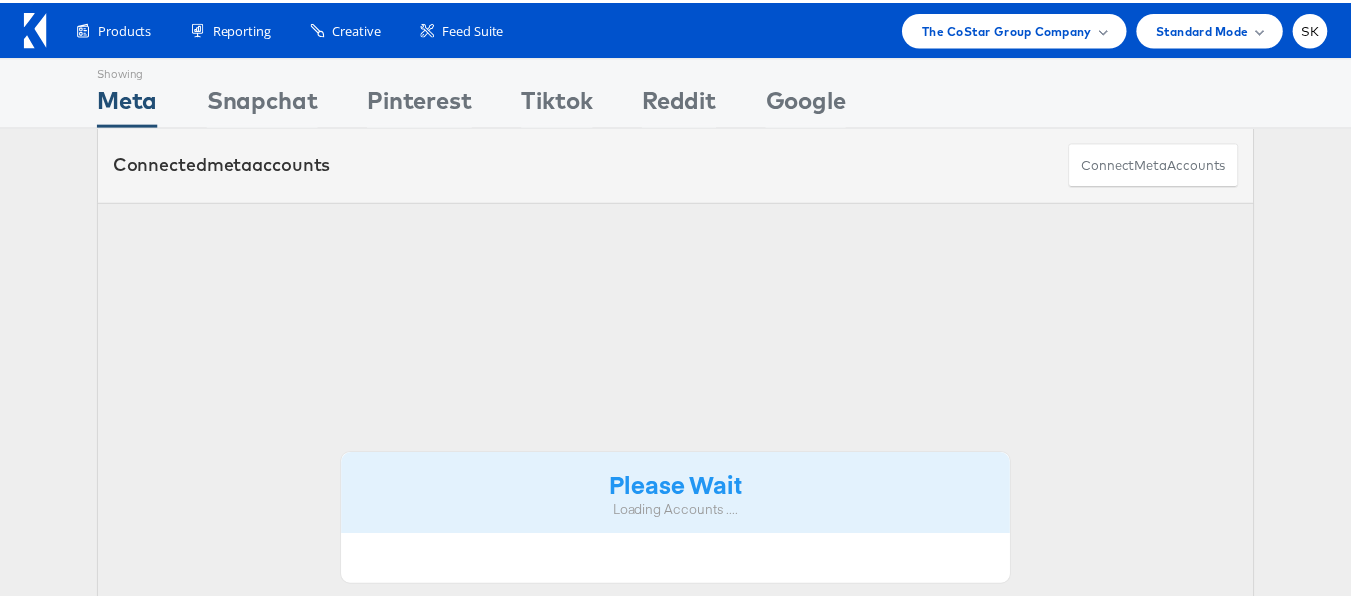 scroll, scrollTop: 0, scrollLeft: 0, axis: both 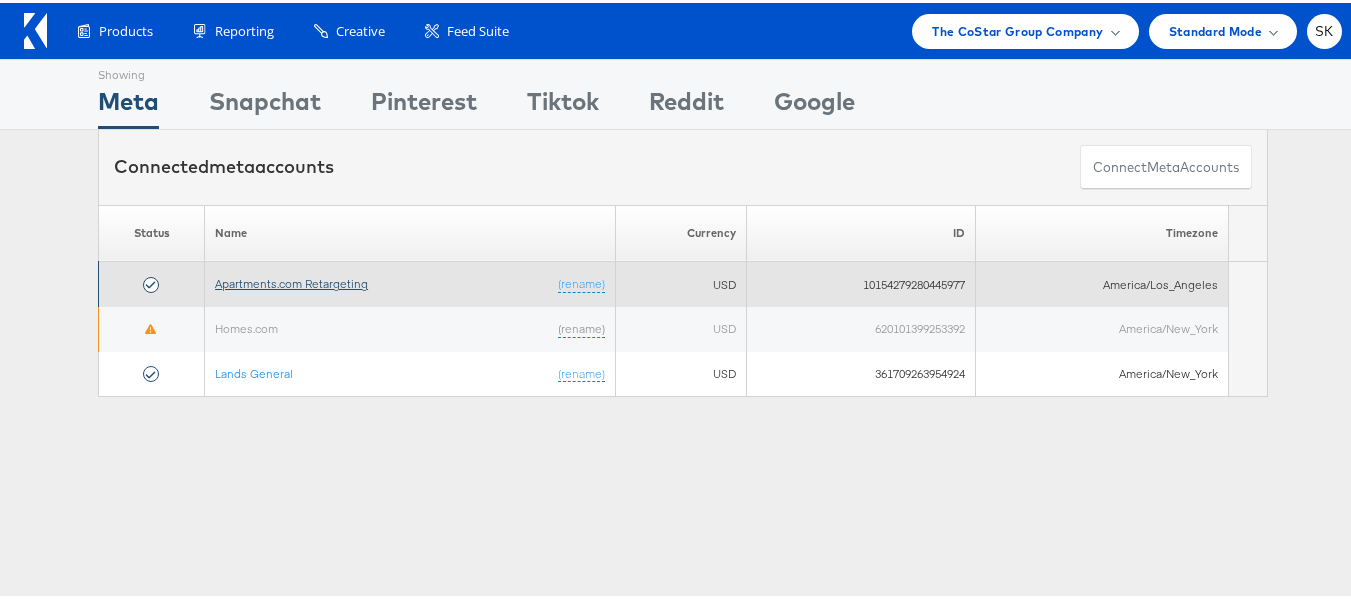 click on "Apartments.com Retargeting" at bounding box center [291, 280] 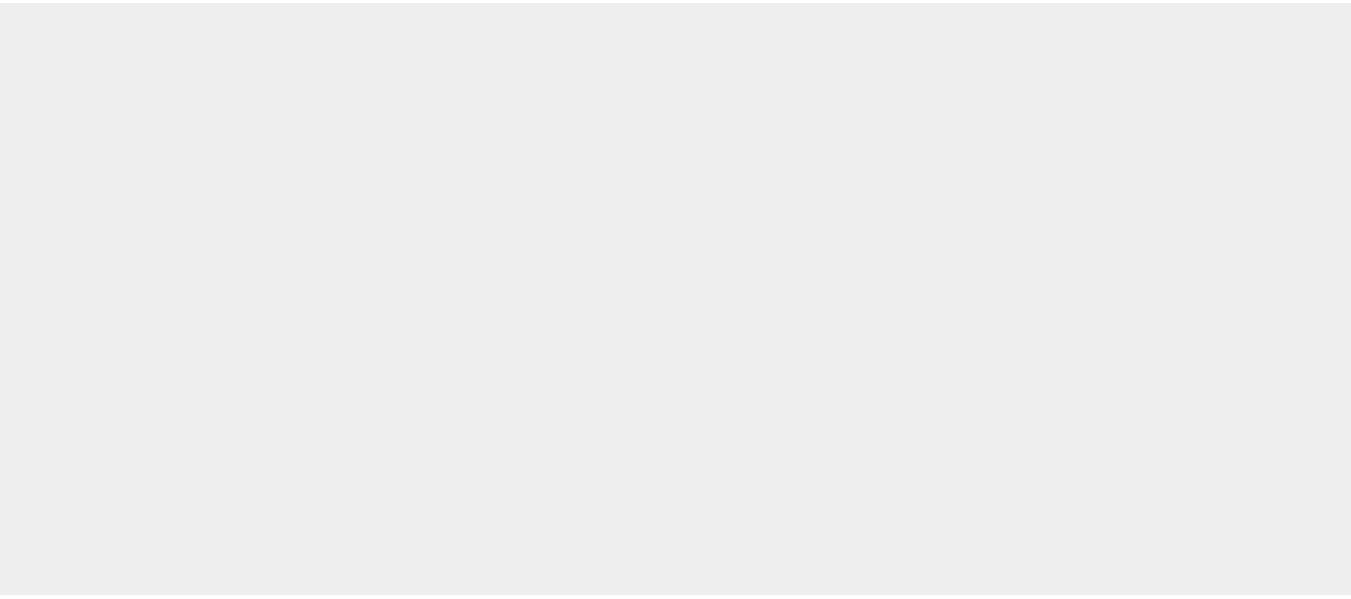scroll, scrollTop: 0, scrollLeft: 0, axis: both 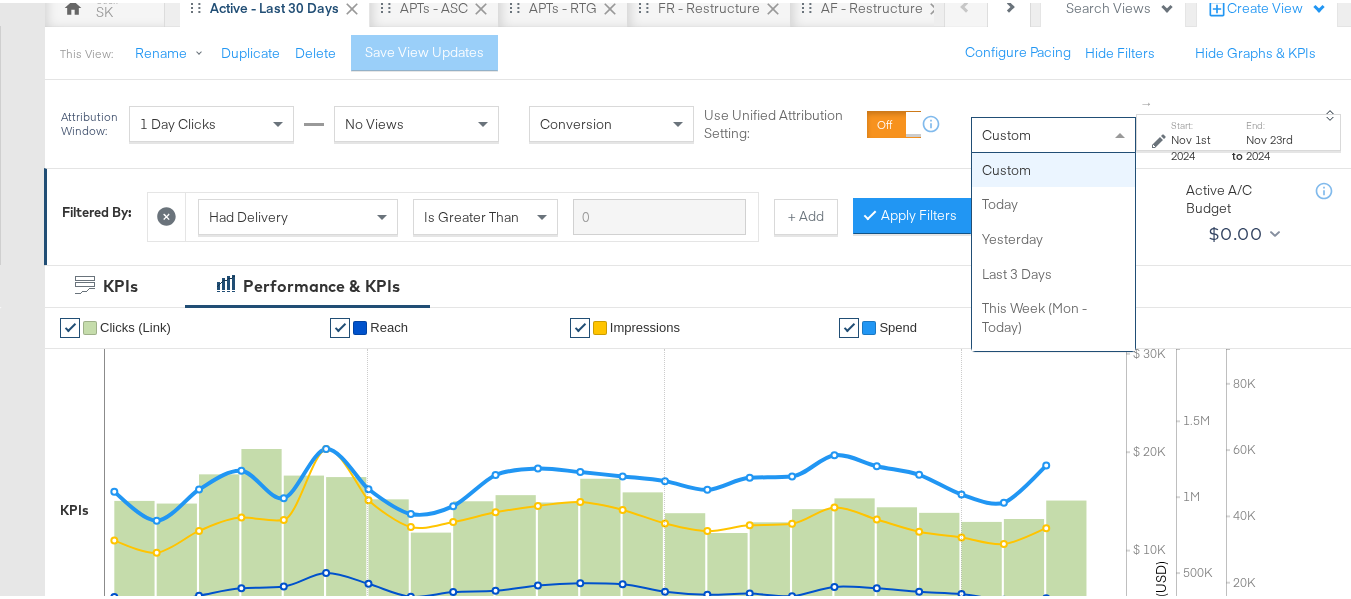click on "Custom" at bounding box center [1053, 132] 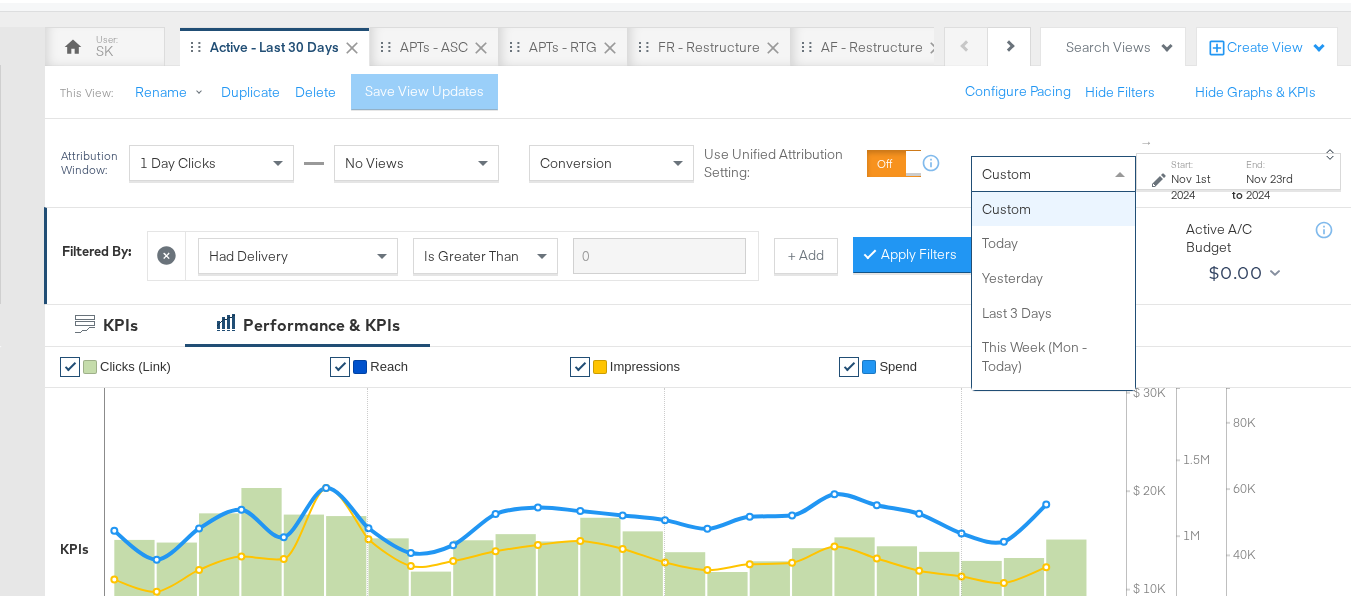scroll, scrollTop: 200, scrollLeft: 0, axis: vertical 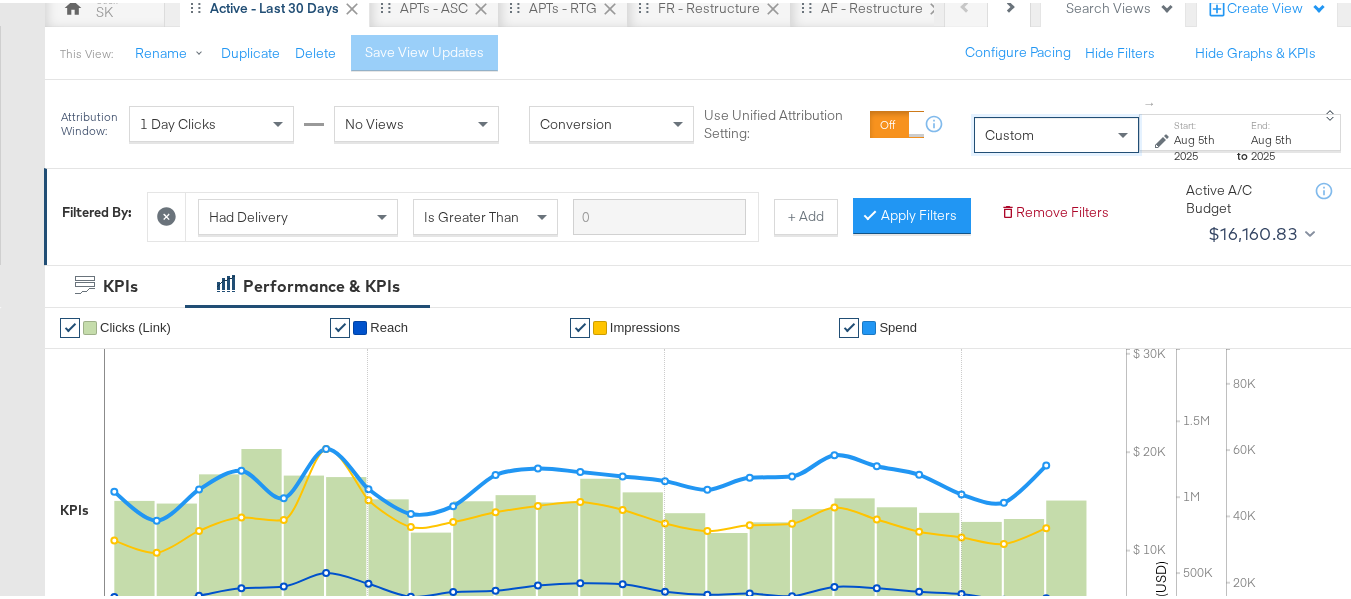 click on "Aug 5th 2025" at bounding box center [1203, 144] 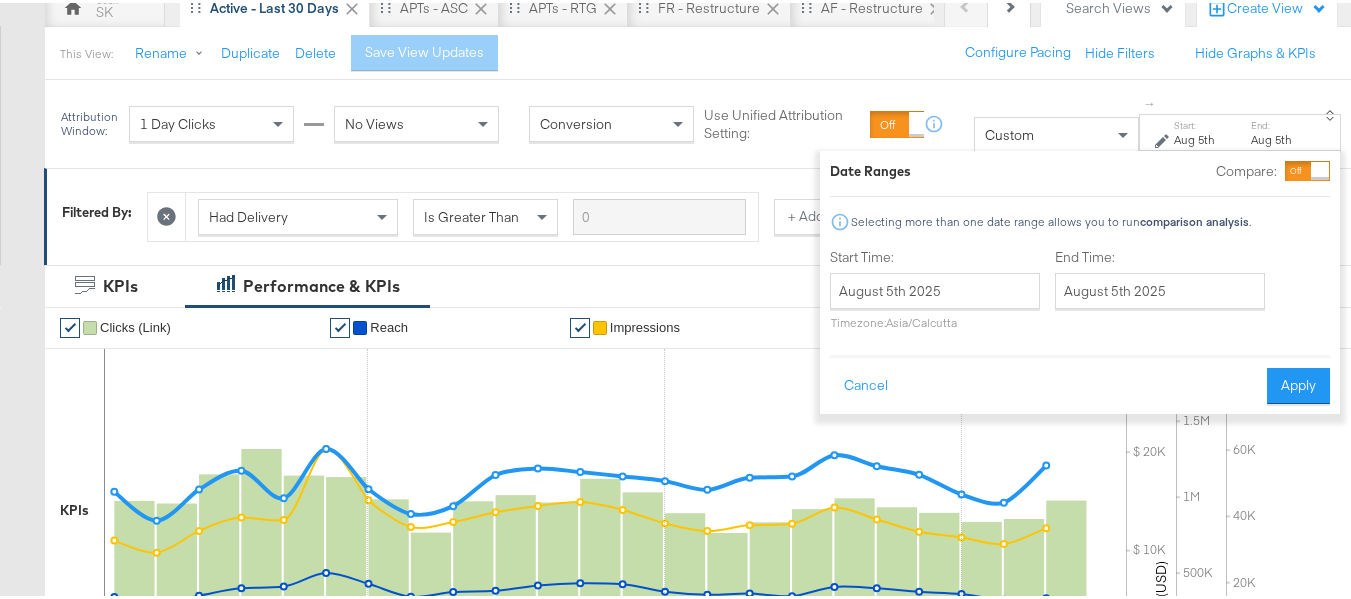 click on "Start Time:" at bounding box center [935, 254] 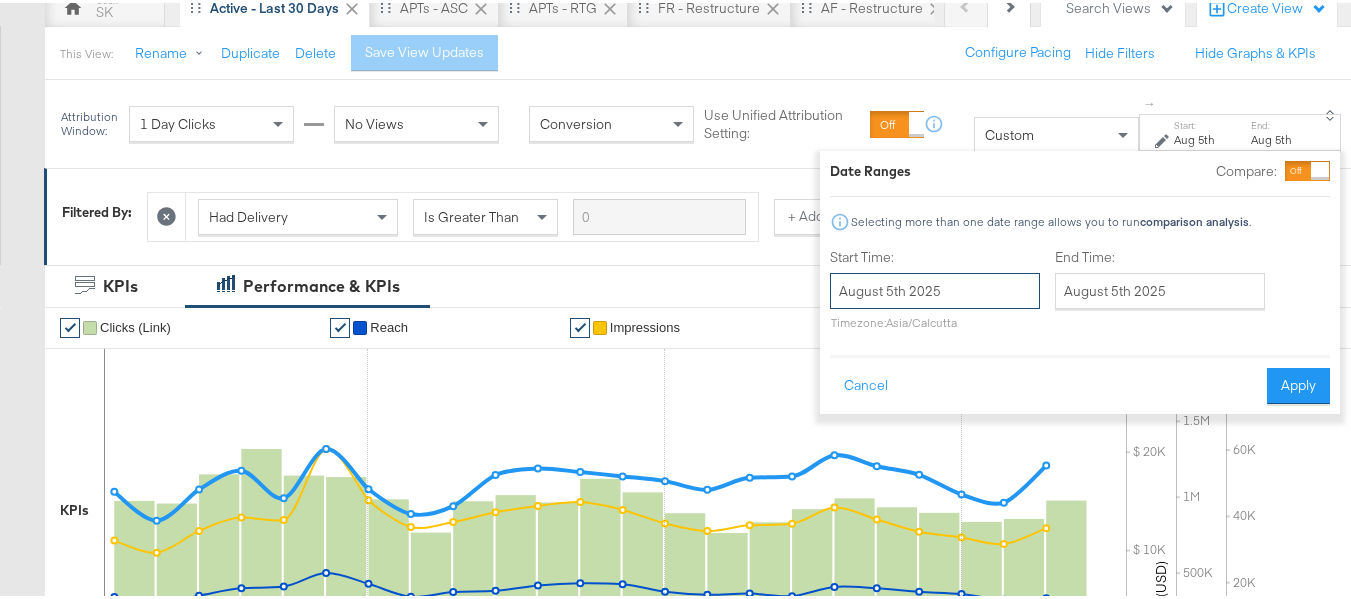 click on "August 5th 2025" at bounding box center (935, 288) 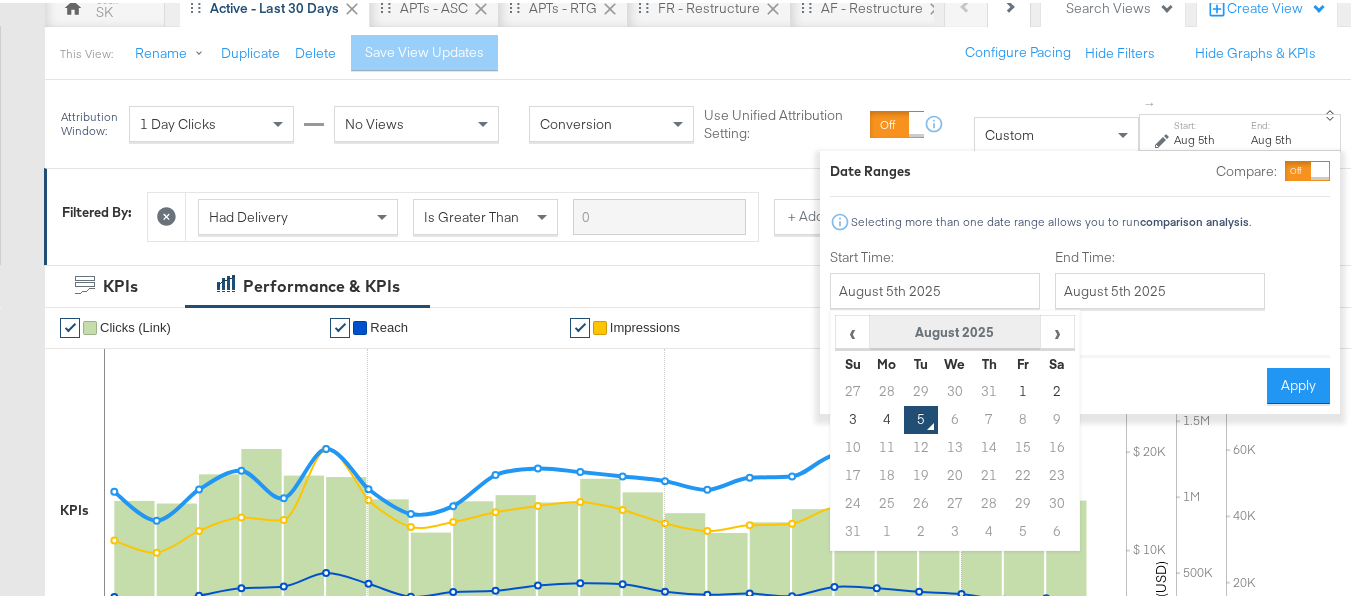 click on "August 2025" at bounding box center [955, 330] 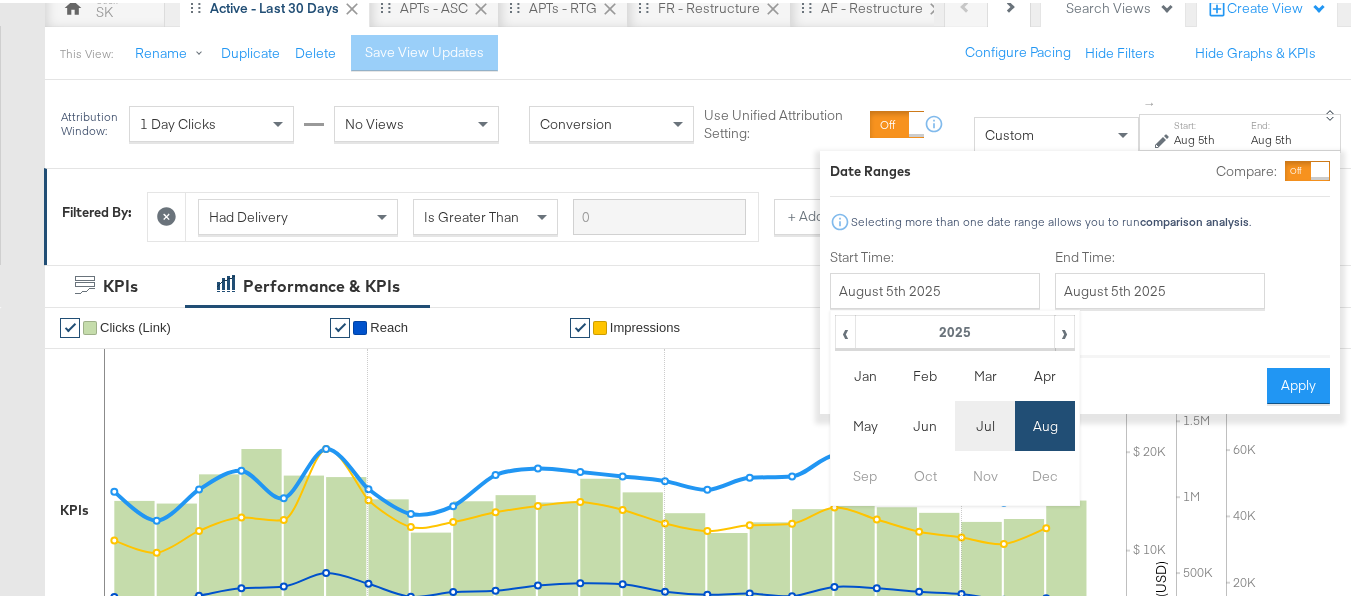 click on "Jul" at bounding box center [985, 423] 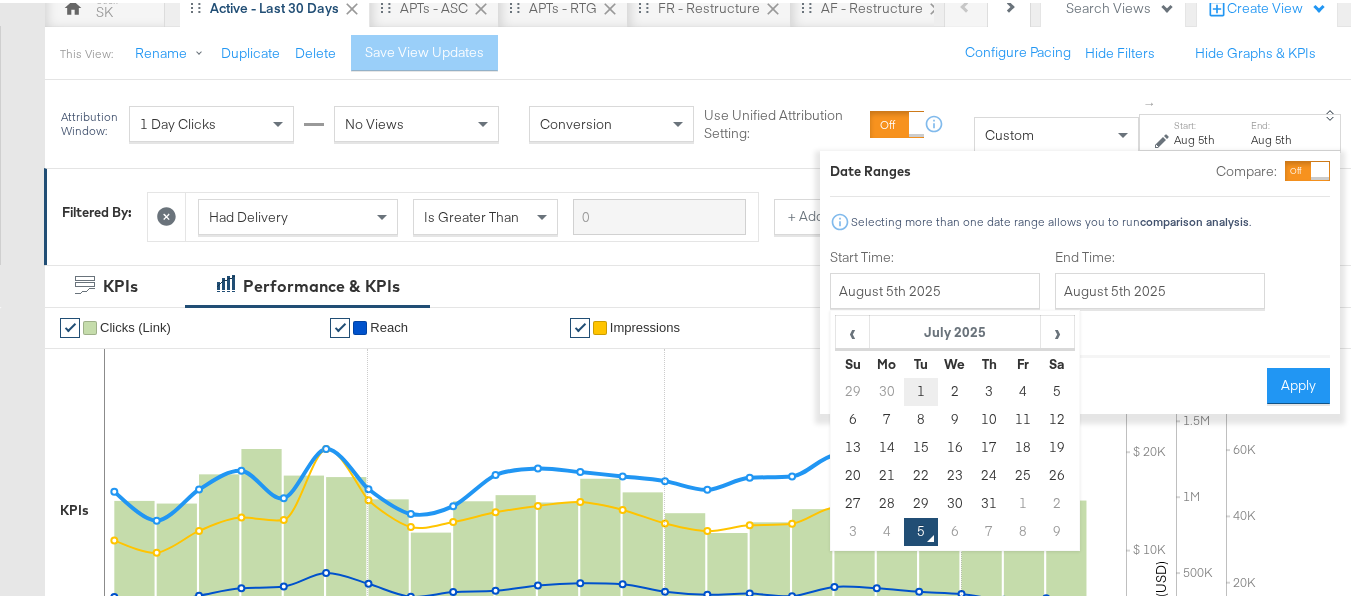 click on "1" at bounding box center [921, 389] 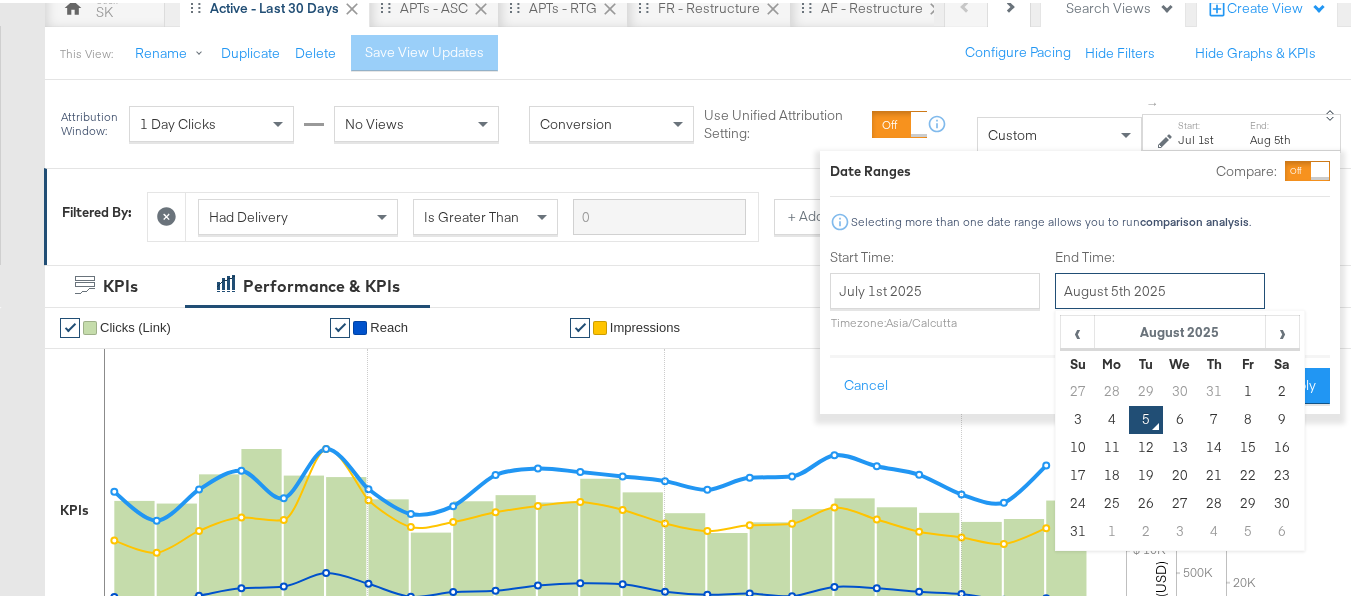 click on "August 5th 2025" at bounding box center [1160, 288] 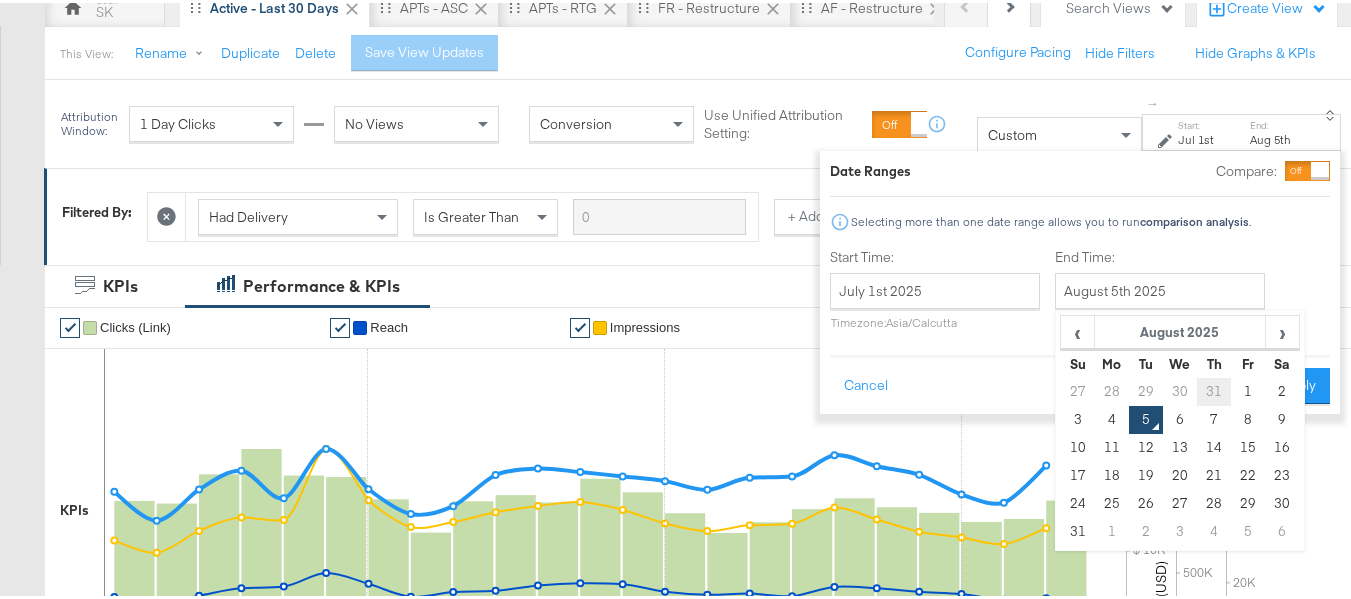 click on "31" at bounding box center (1214, 389) 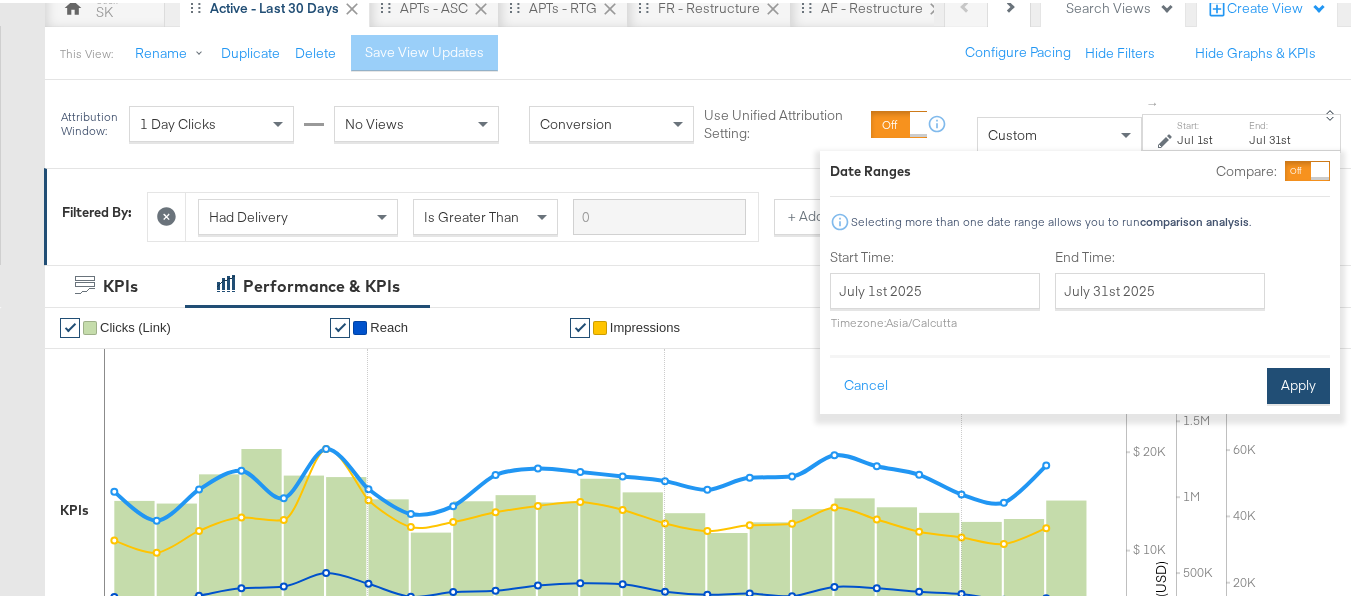 click on "Apply" at bounding box center (1298, 383) 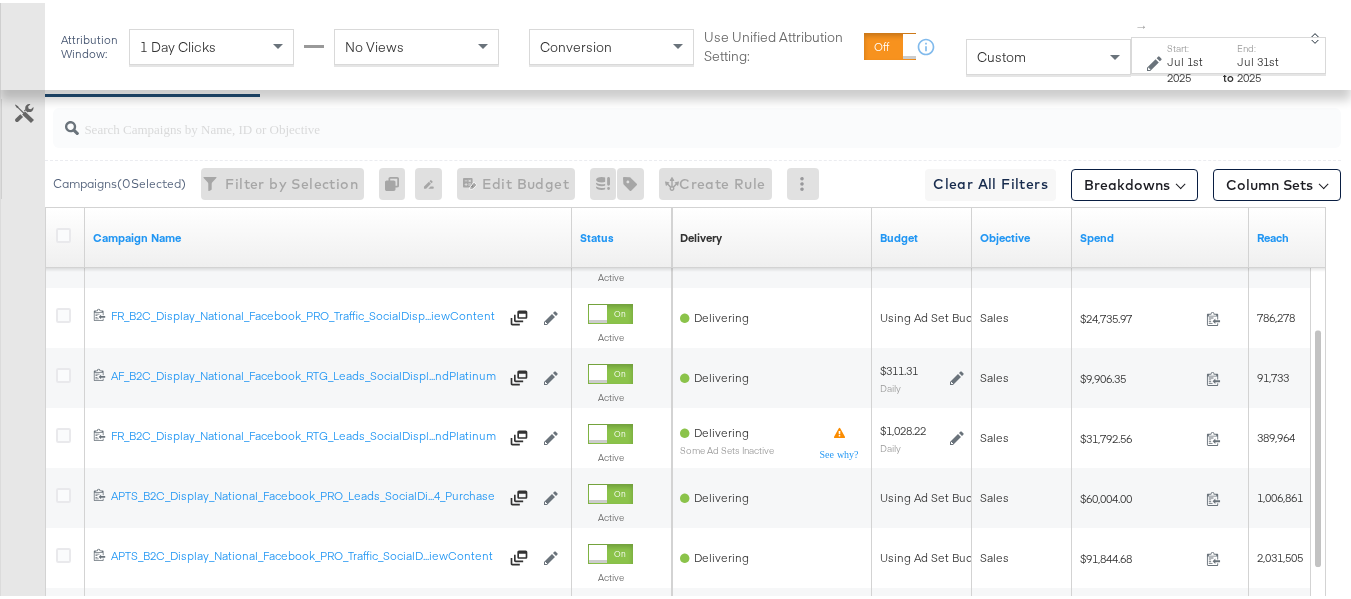 scroll, scrollTop: 900, scrollLeft: 0, axis: vertical 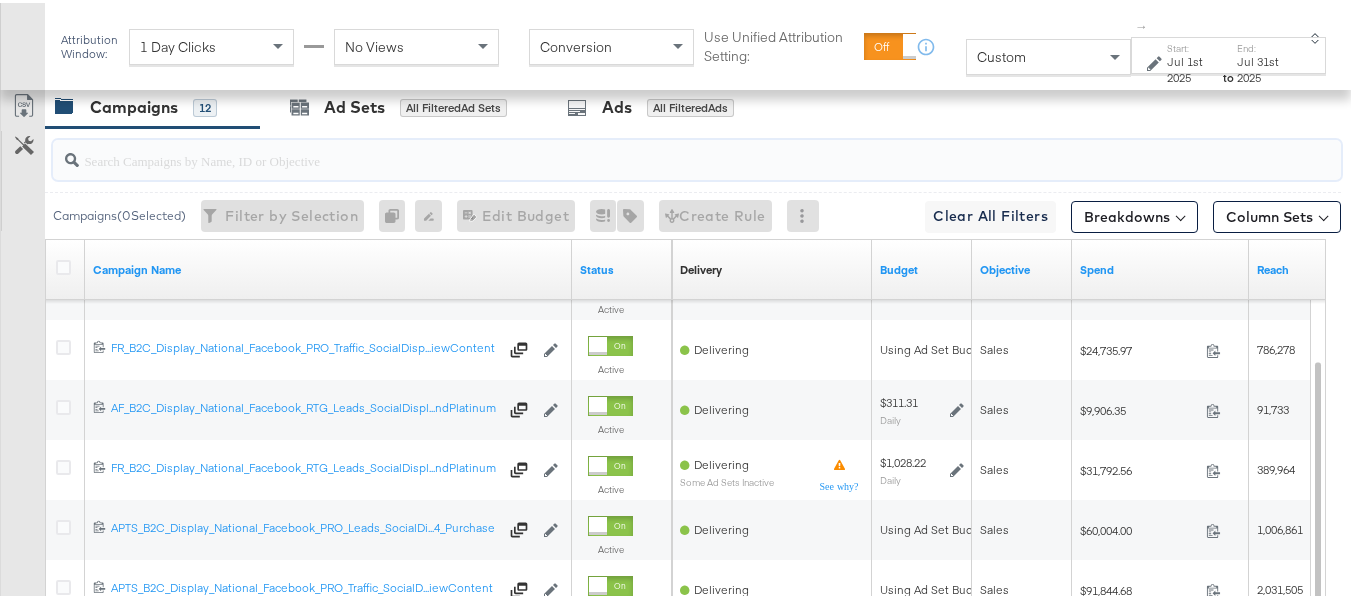 click at bounding box center [653, 149] 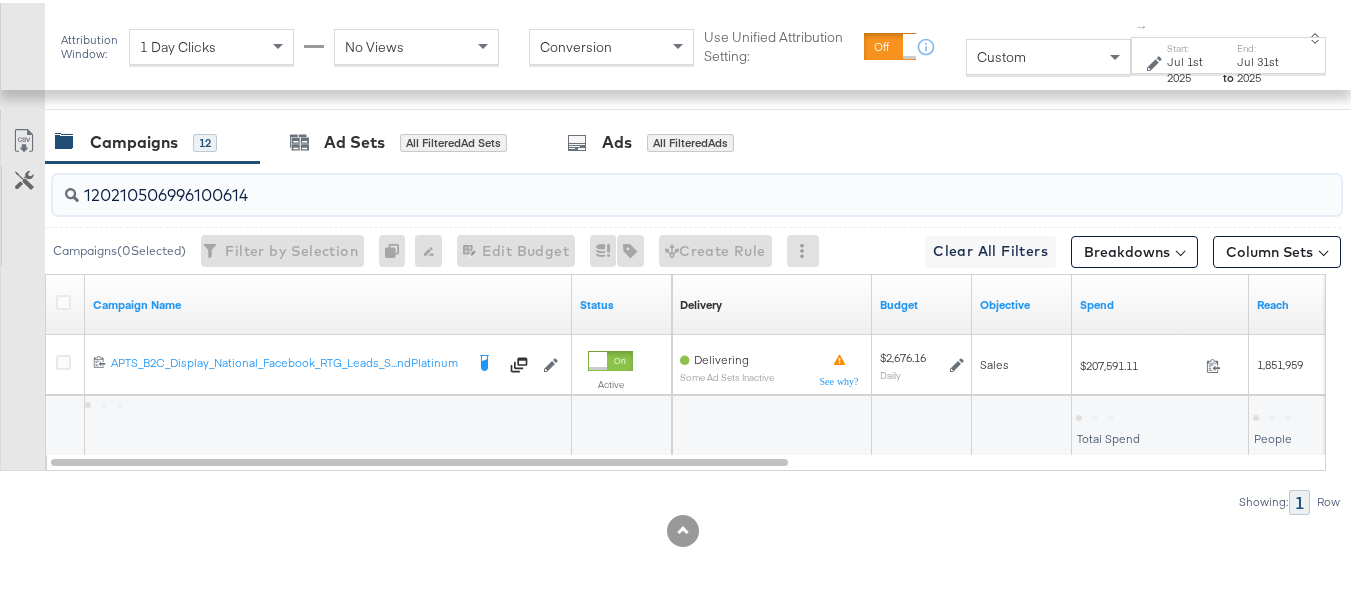scroll, scrollTop: 895, scrollLeft: 0, axis: vertical 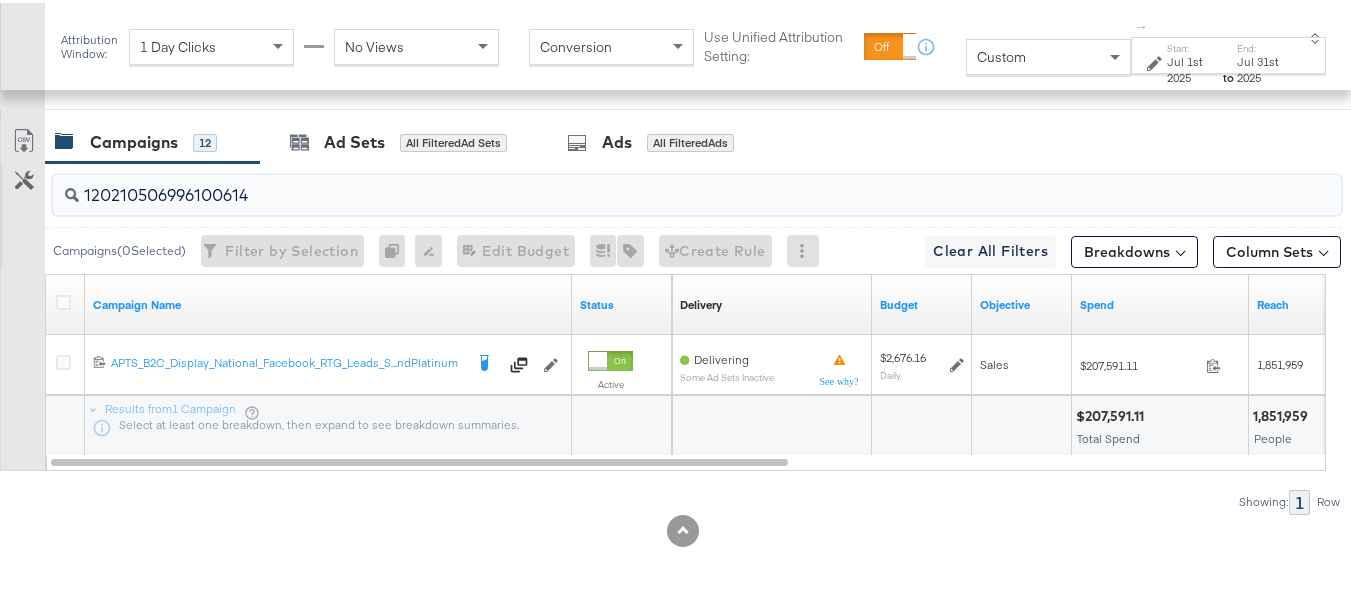 type on "120210506996100614" 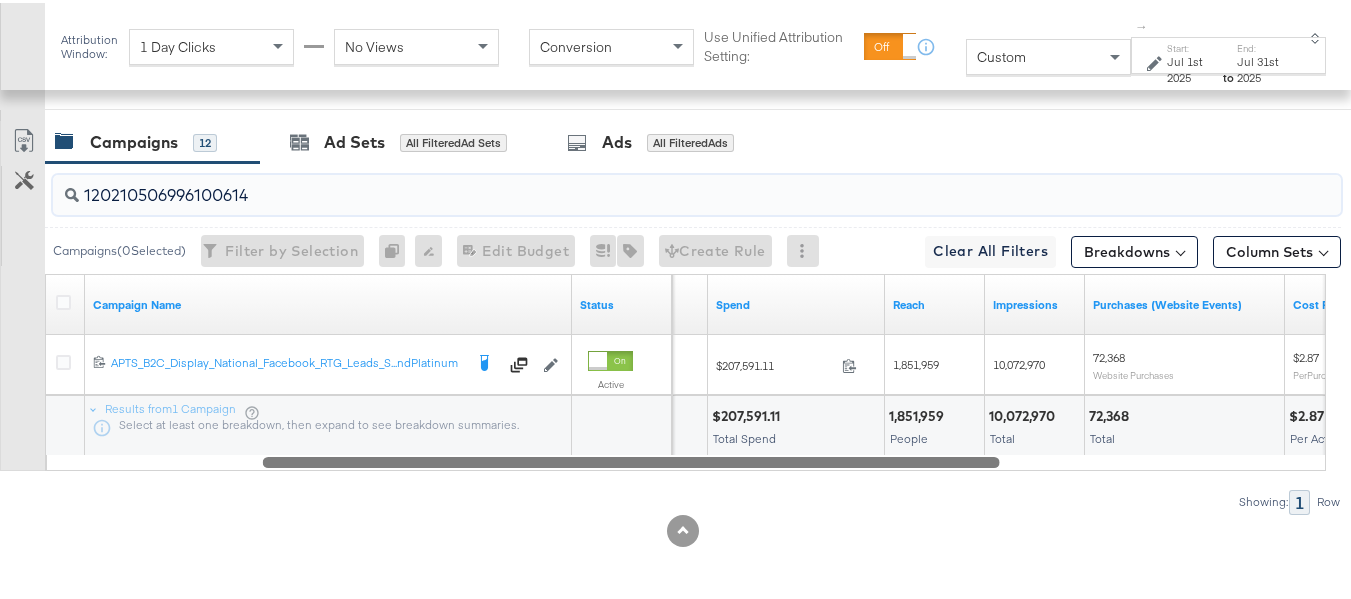 drag, startPoint x: 677, startPoint y: 463, endPoint x: 889, endPoint y: 472, distance: 212.19095 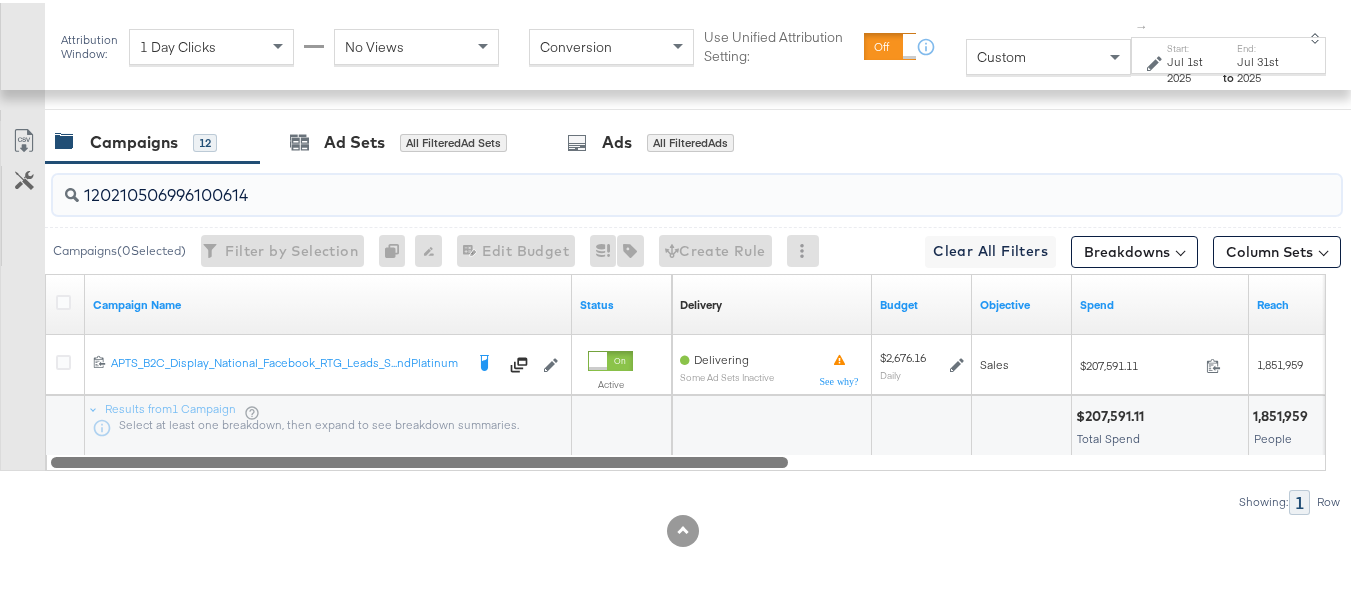 drag, startPoint x: 968, startPoint y: 461, endPoint x: 113, endPoint y: 315, distance: 867.3759 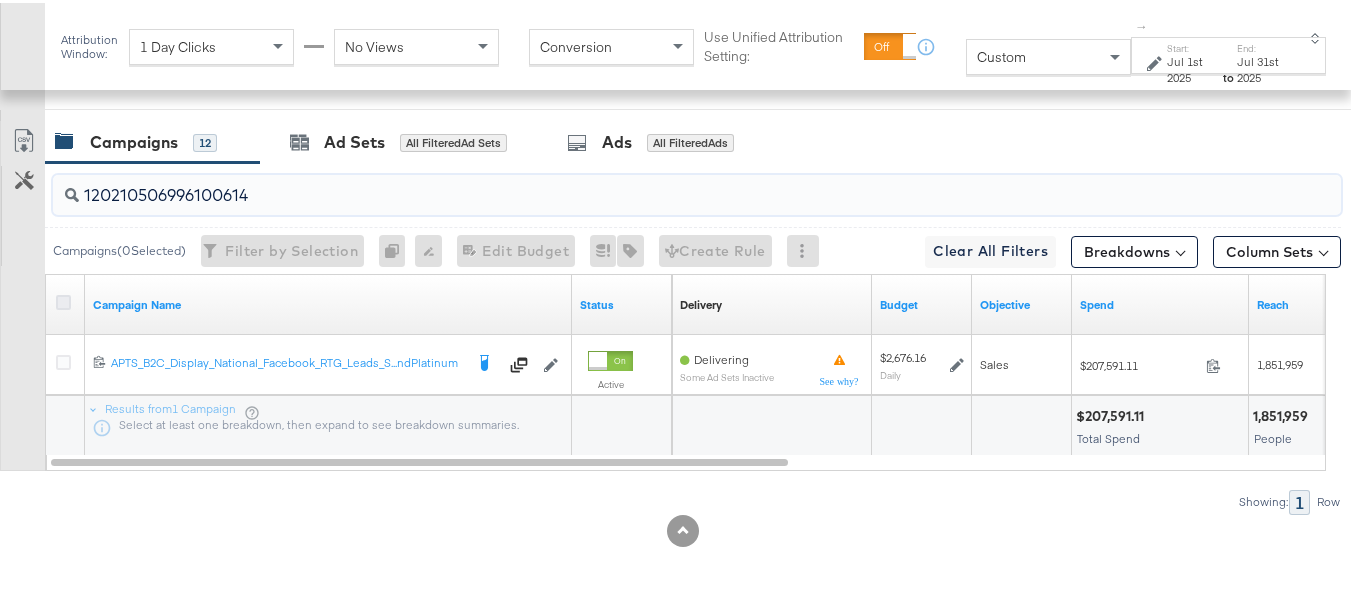 click at bounding box center (63, 299) 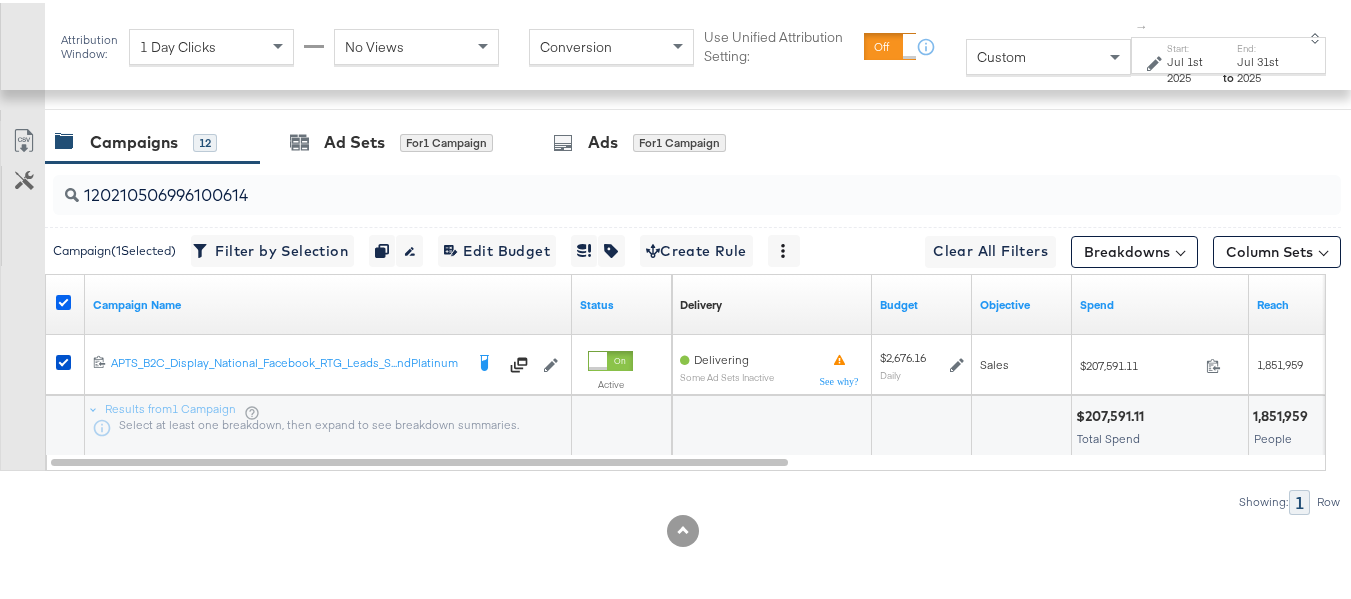 click at bounding box center [63, 299] 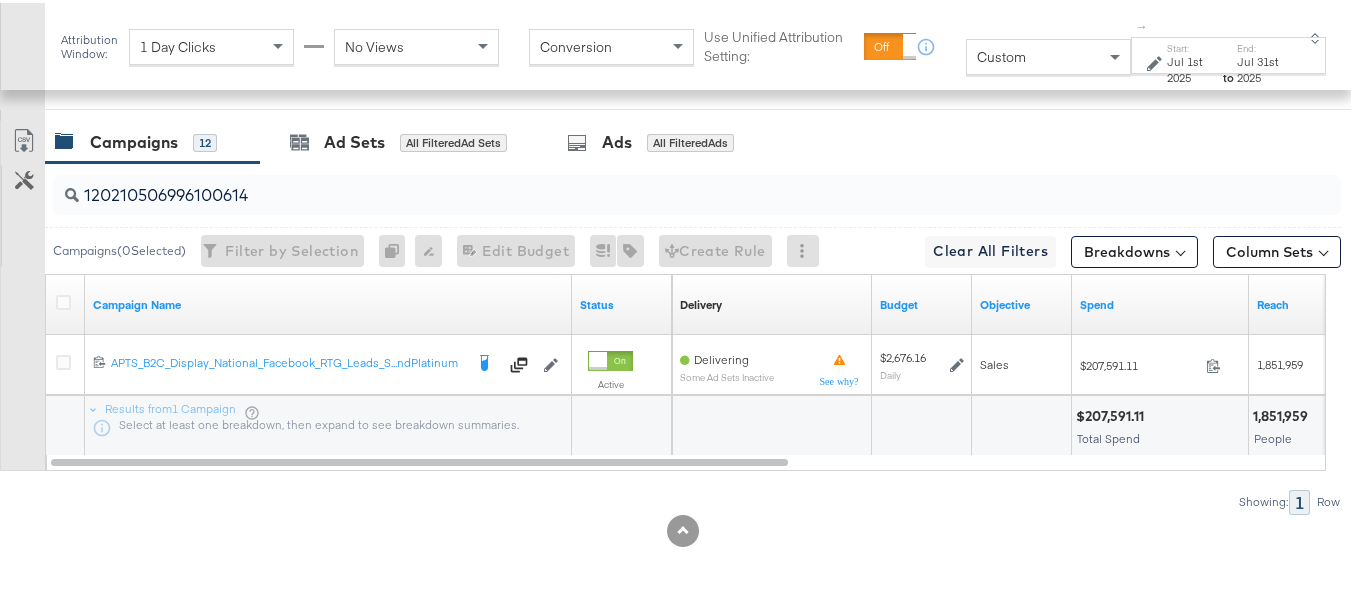 click on "120210506996100614" at bounding box center [653, 184] 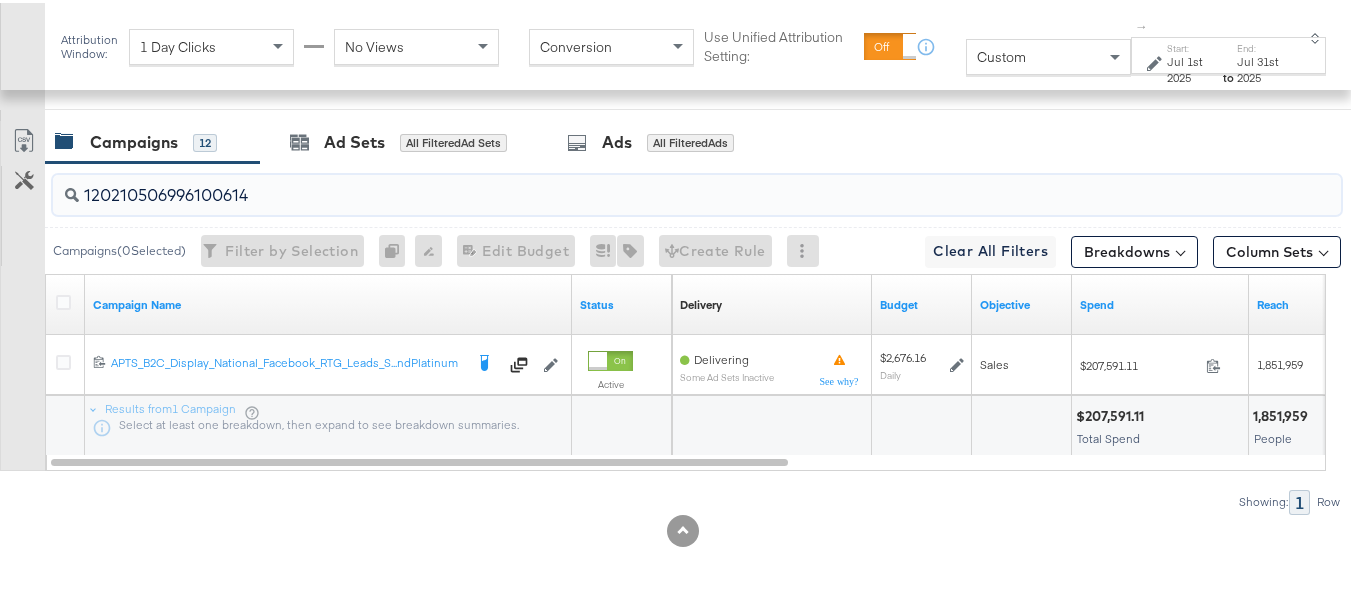 click on "120210506996100614" at bounding box center (653, 184) 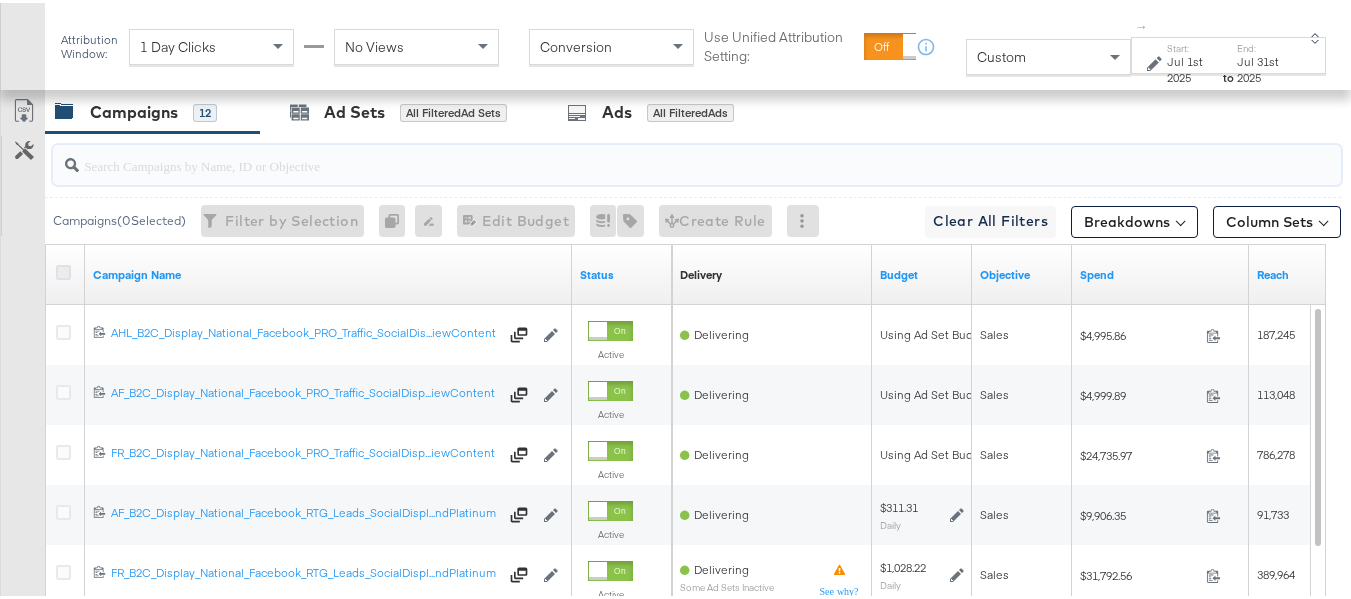 click at bounding box center (63, 269) 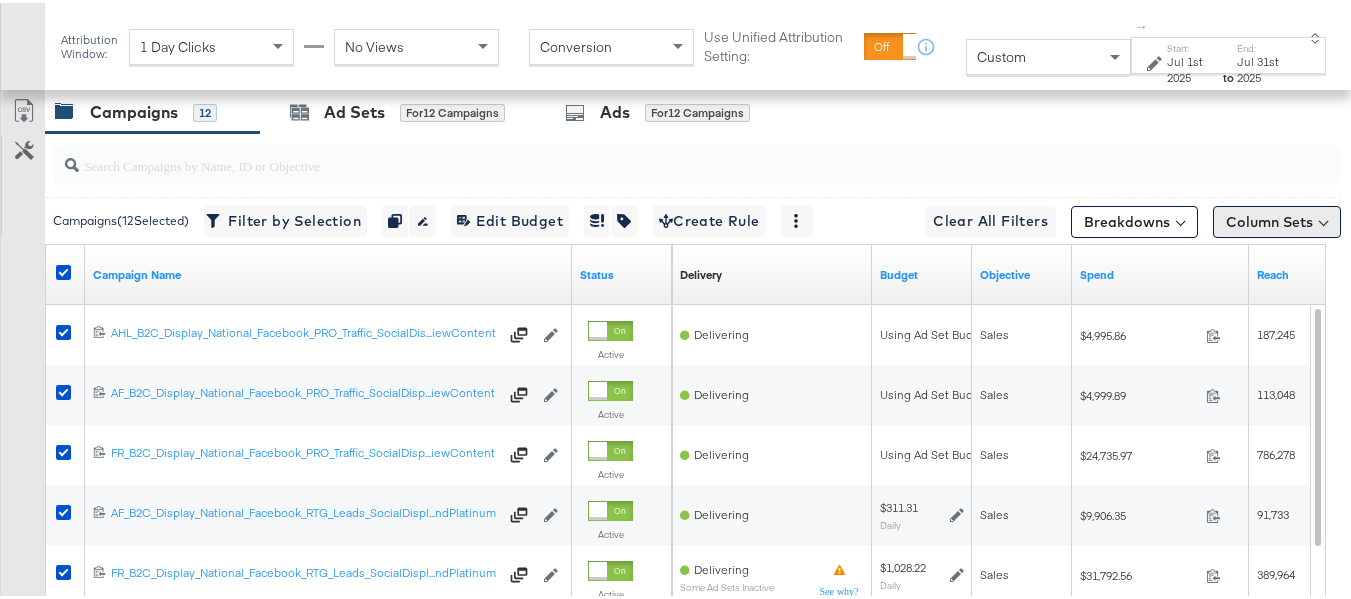 click on "Column Sets" at bounding box center (1277, 219) 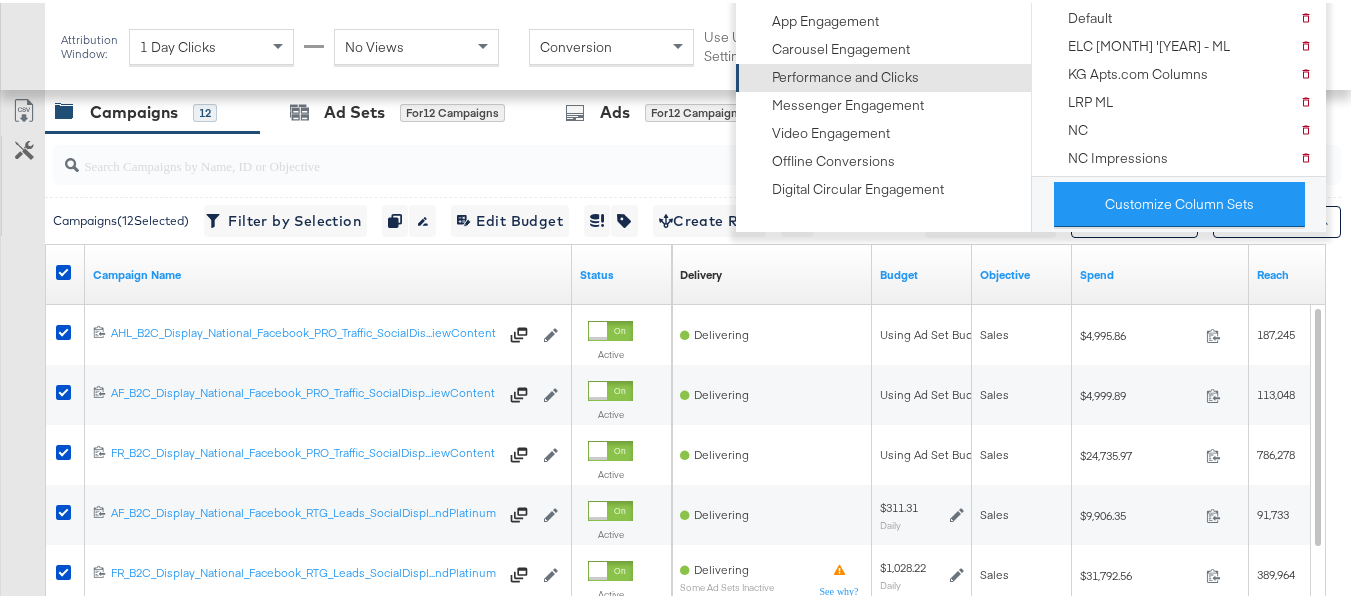 scroll, scrollTop: 795, scrollLeft: 0, axis: vertical 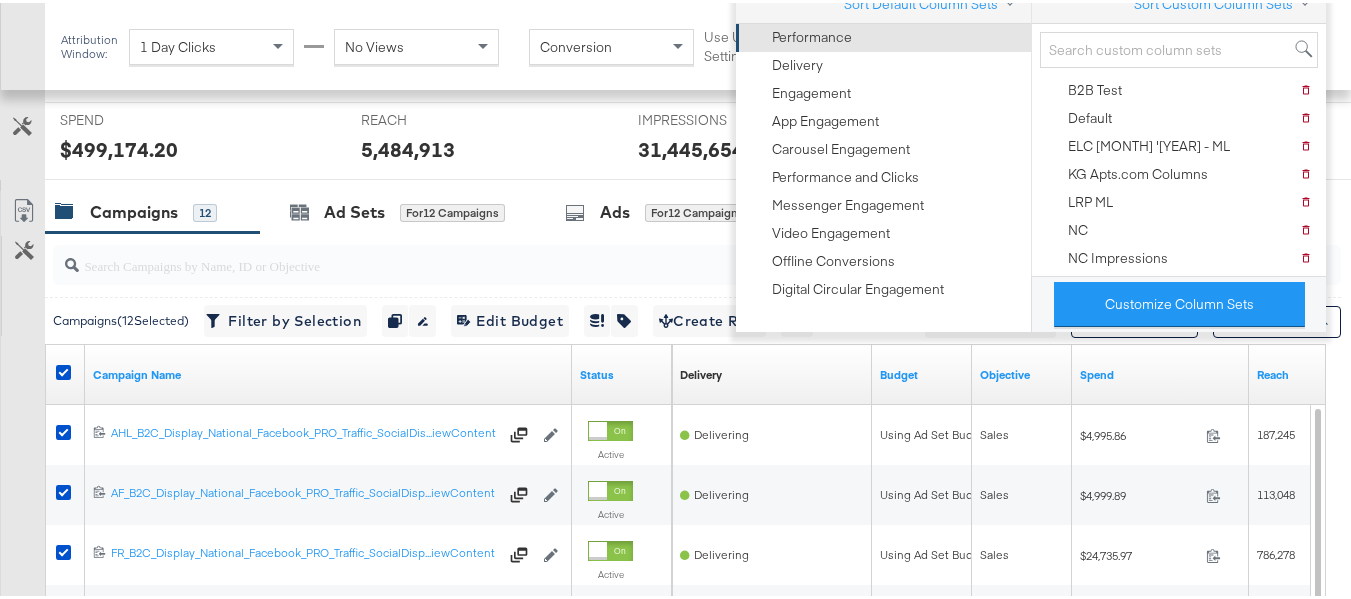 click on "Performance" at bounding box center [882, 35] 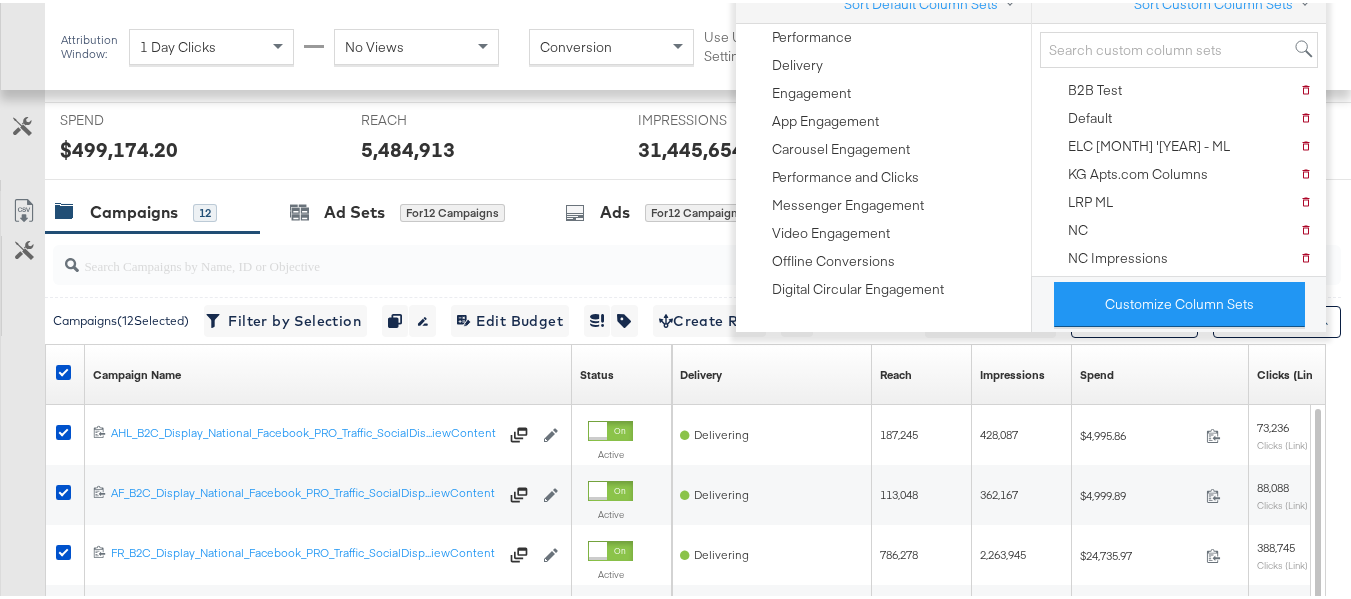 click on "Customize KPIs Export as CSV" at bounding box center (22, 543) 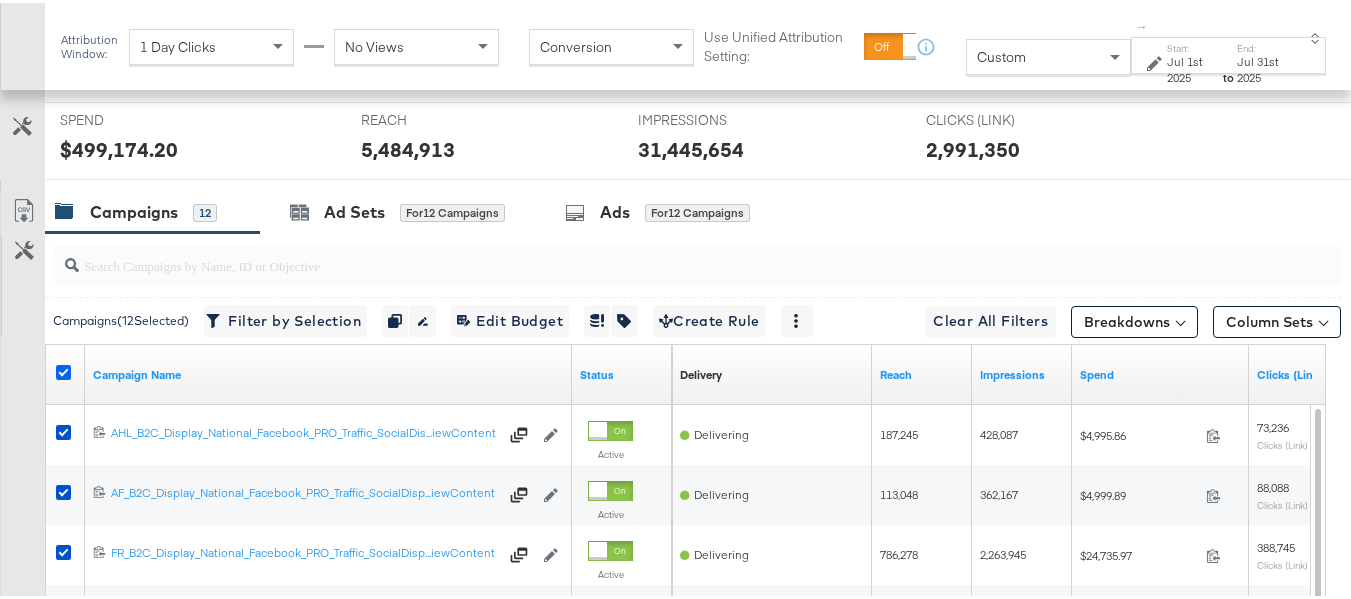 click at bounding box center (63, 369) 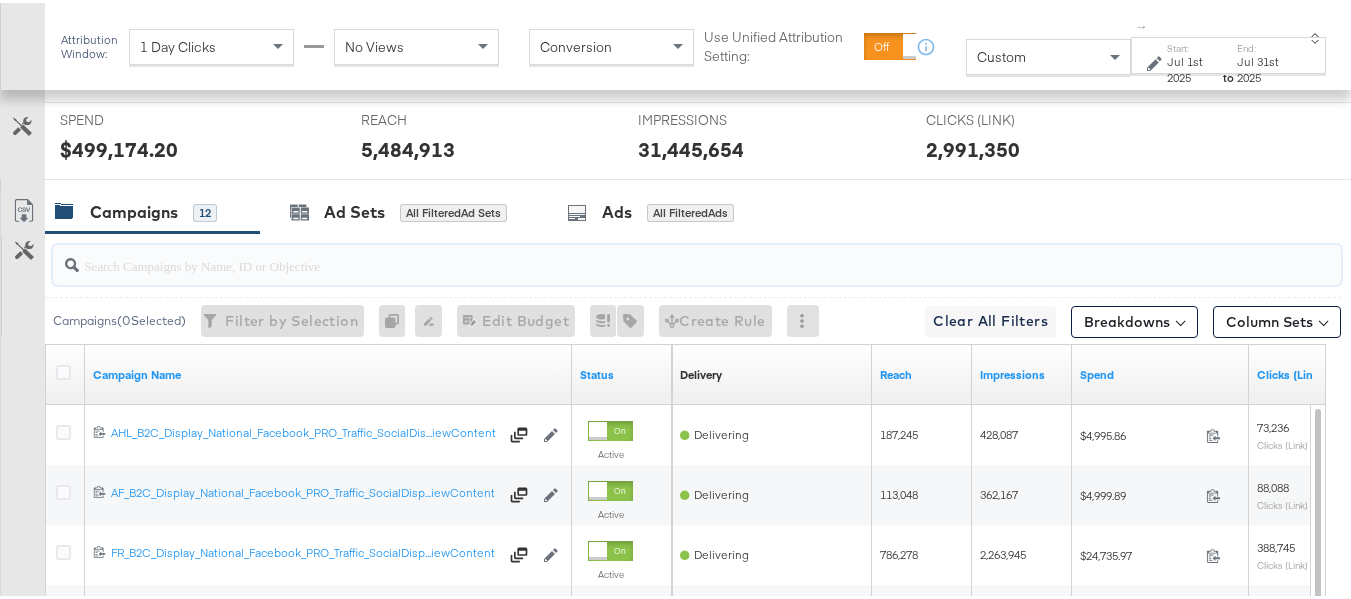 click at bounding box center (653, 254) 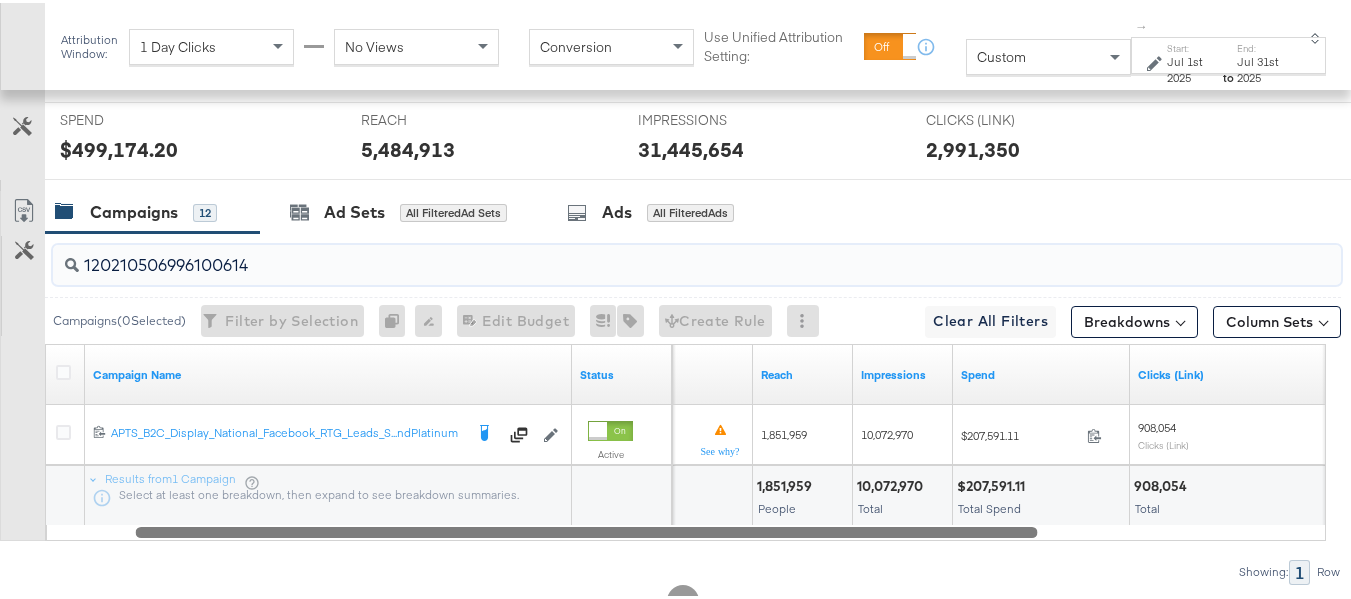 drag, startPoint x: 919, startPoint y: 558, endPoint x: 1006, endPoint y: 548, distance: 87.57283 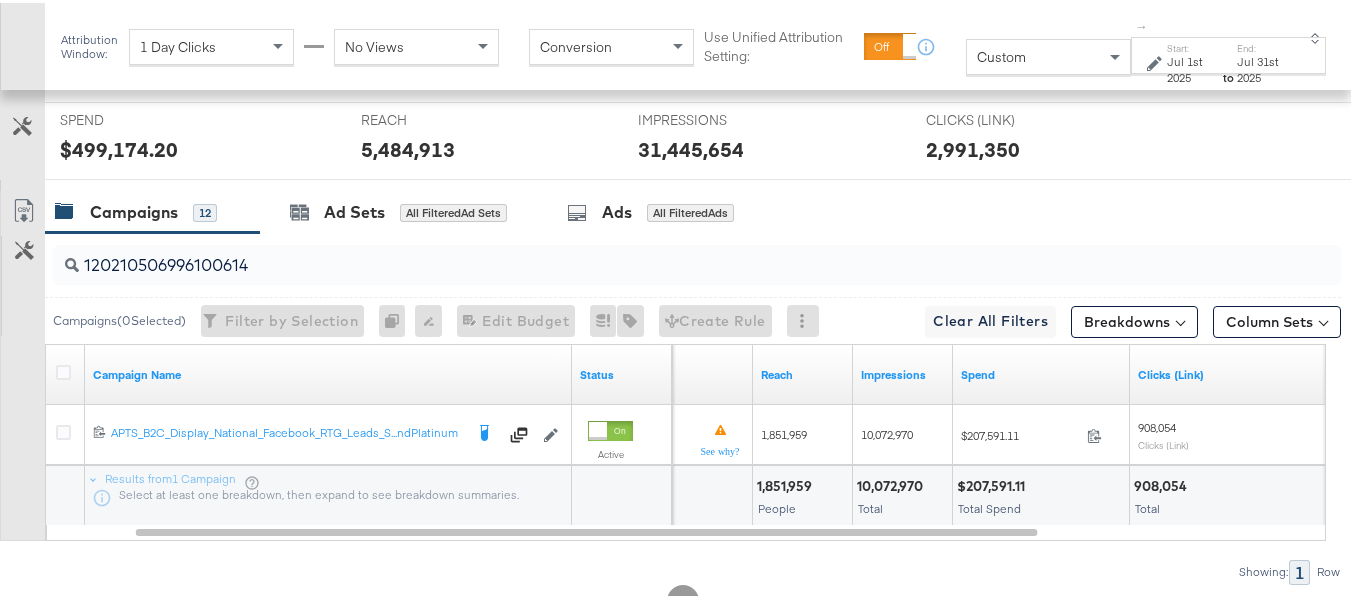 click on "$207,591.11" at bounding box center [994, 483] 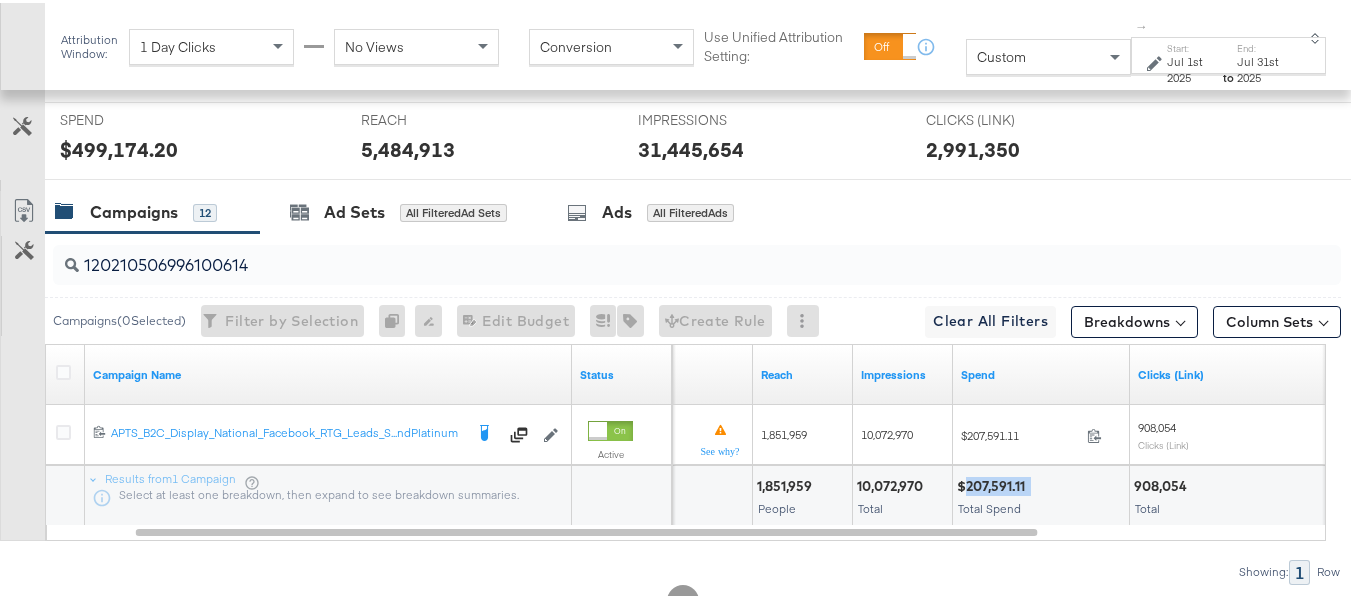 click on "$207,591.11" at bounding box center [994, 483] 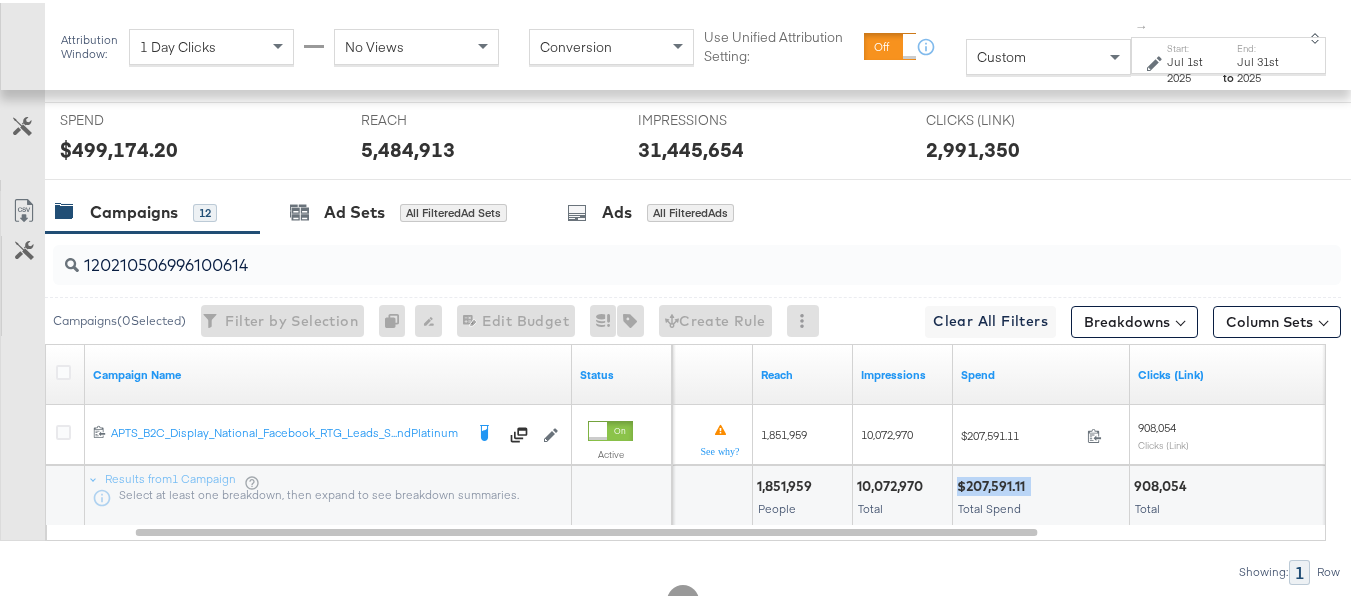 click on "$207,591.11" at bounding box center [994, 483] 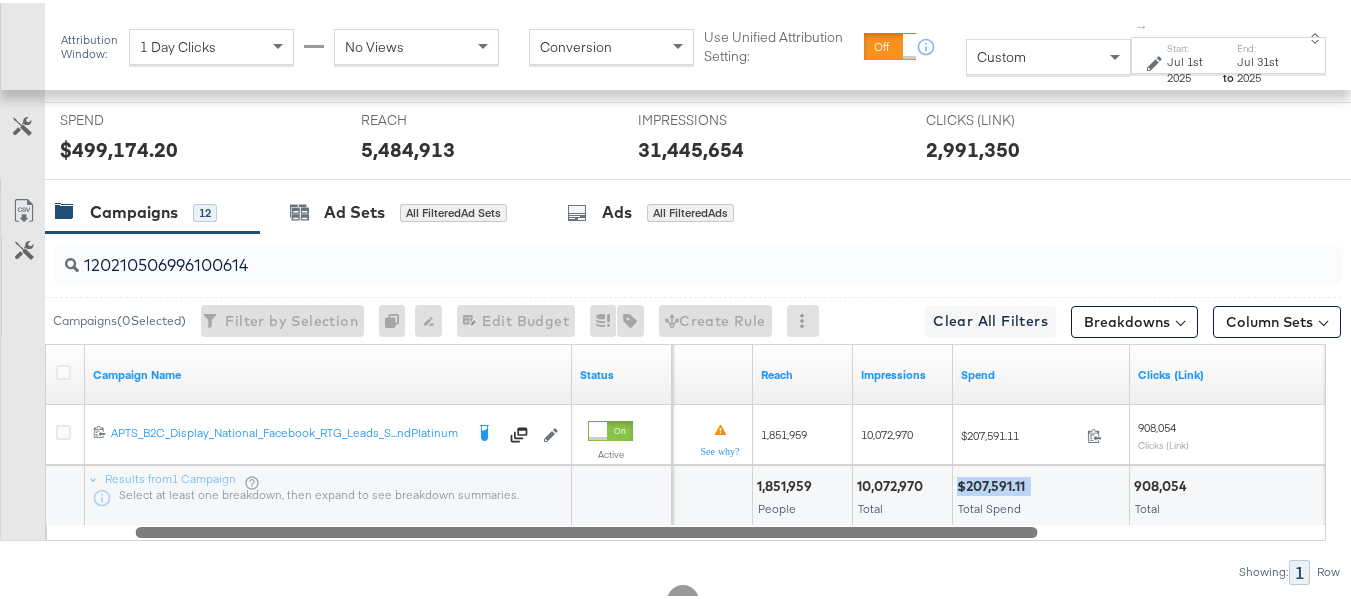 copy on "$207,591.11" 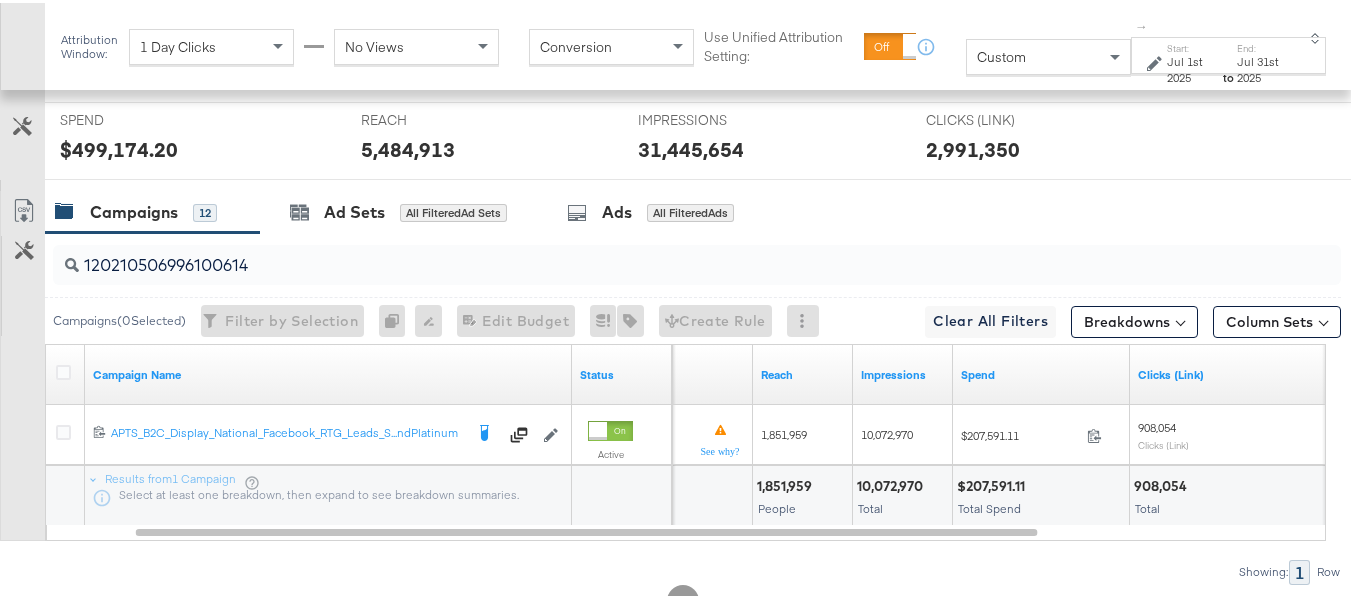 click on "10,072,970    Total" at bounding box center (902, 493) 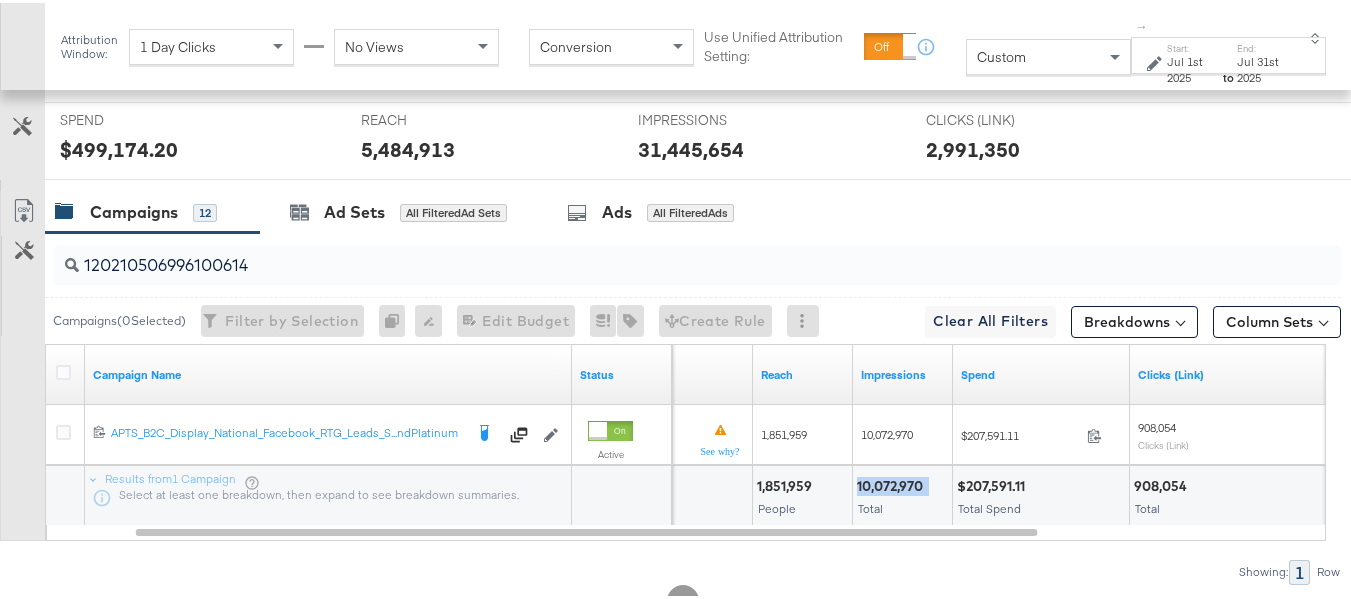 click on "10,072,970    Total" at bounding box center [902, 493] 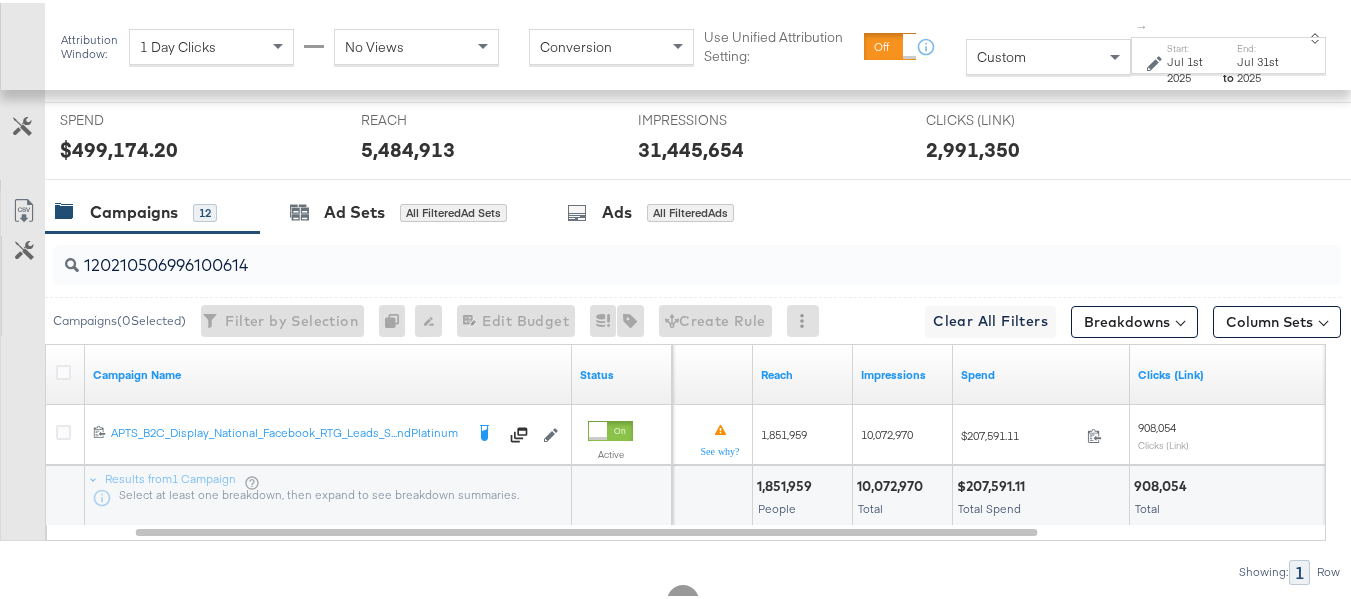 click on "908,054" at bounding box center [1163, 483] 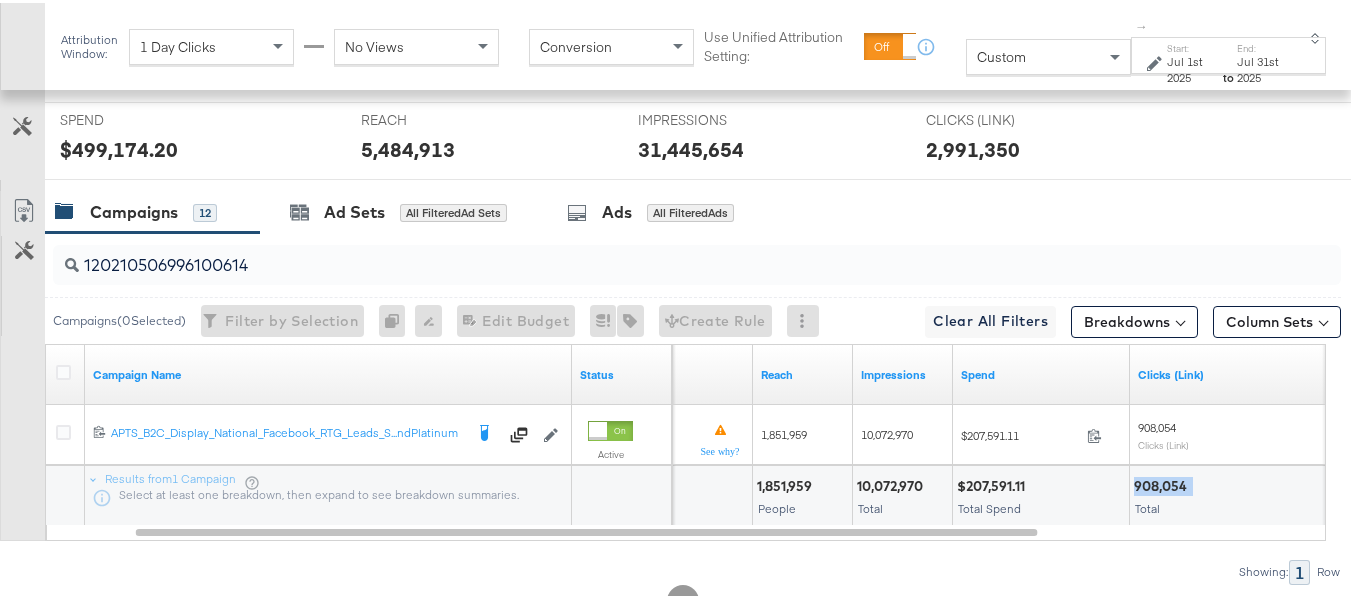 click on "908,054" at bounding box center (1163, 483) 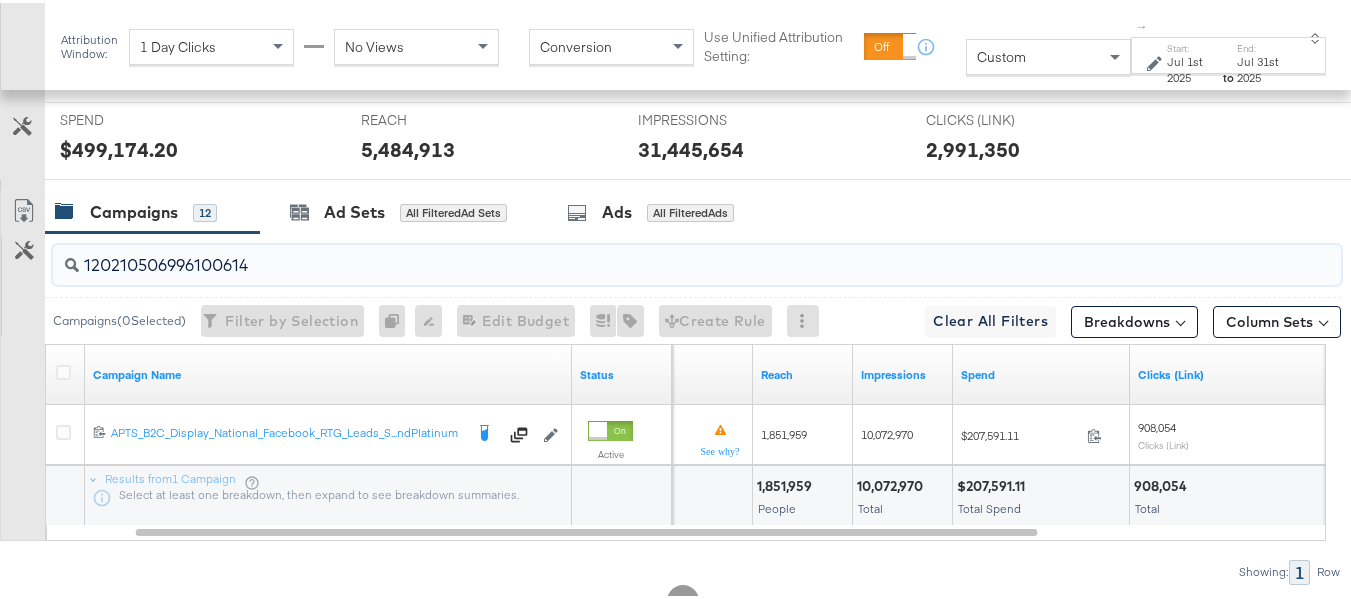 click on "120210506996100614" at bounding box center [653, 254] 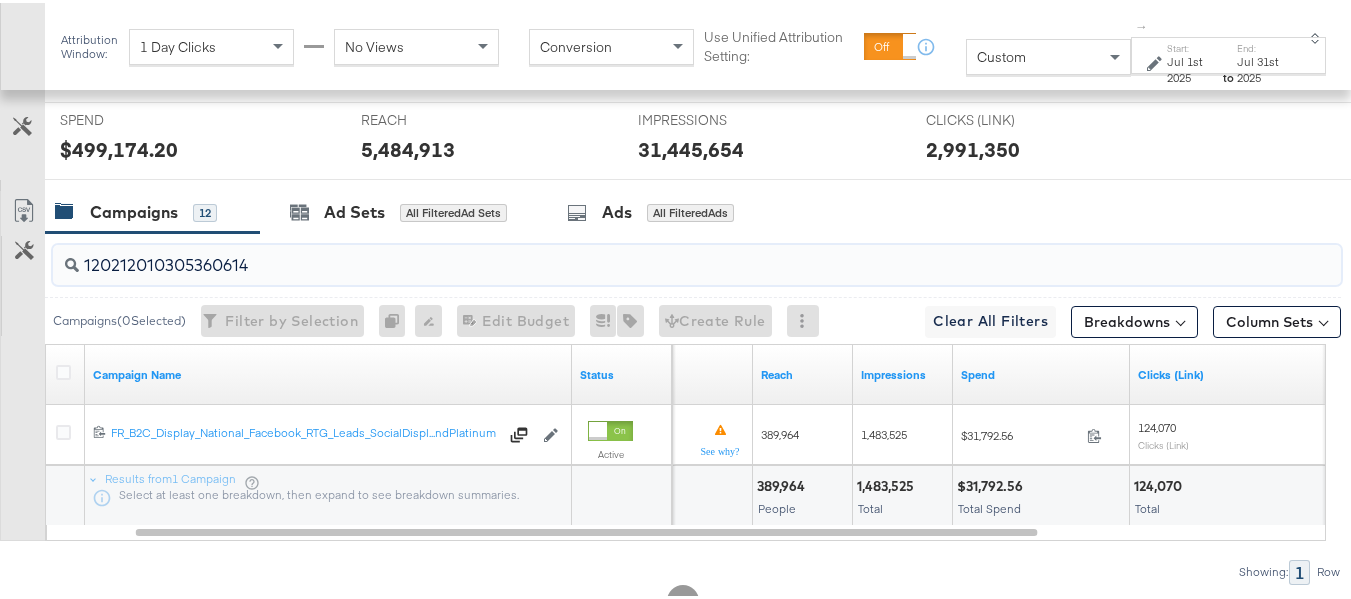 click on "$31,792.56" at bounding box center [993, 483] 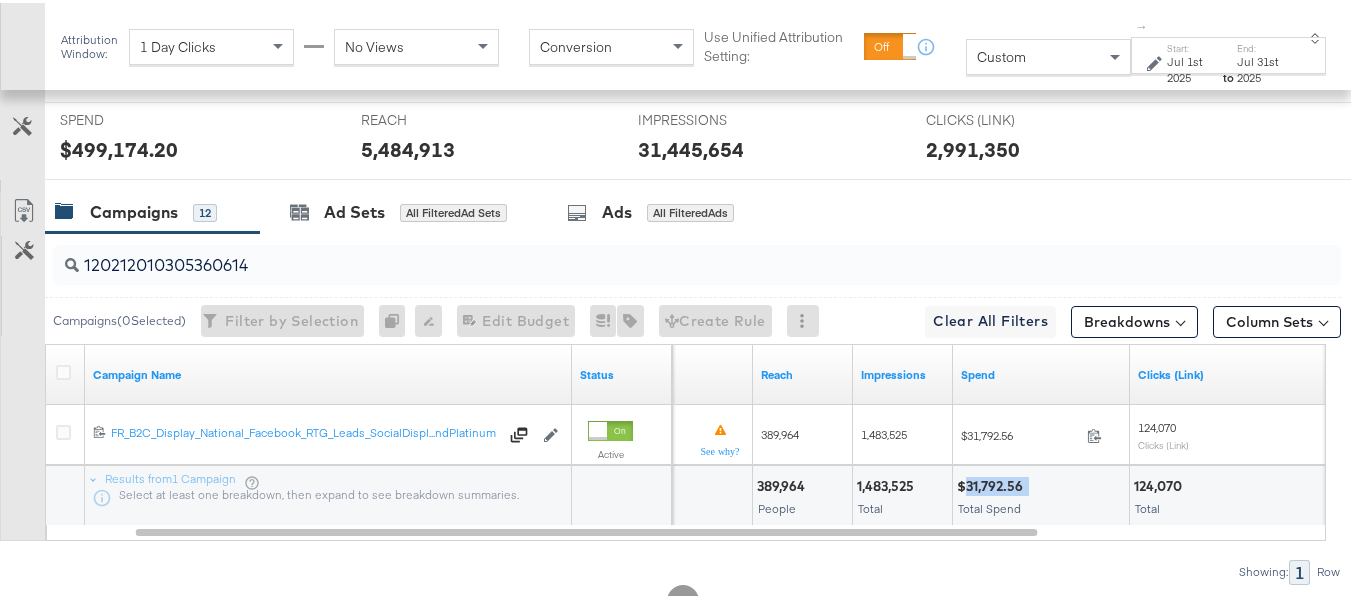 click on "$31,792.56" at bounding box center (993, 483) 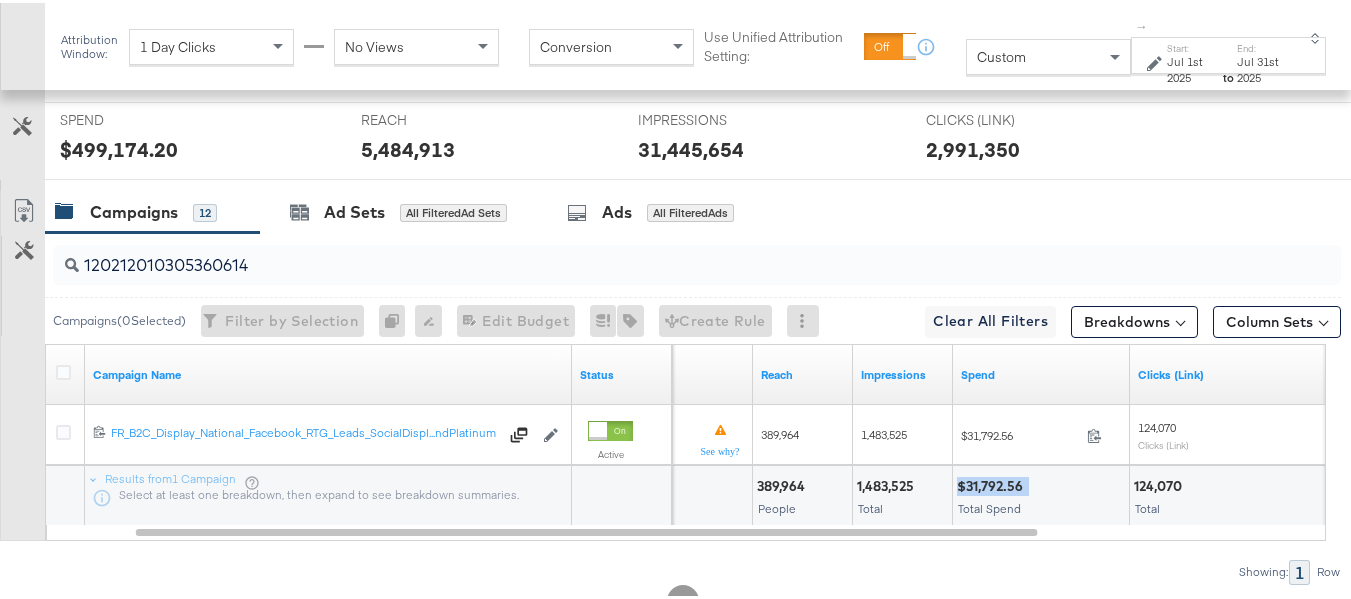 click on "$31,792.56" at bounding box center [993, 483] 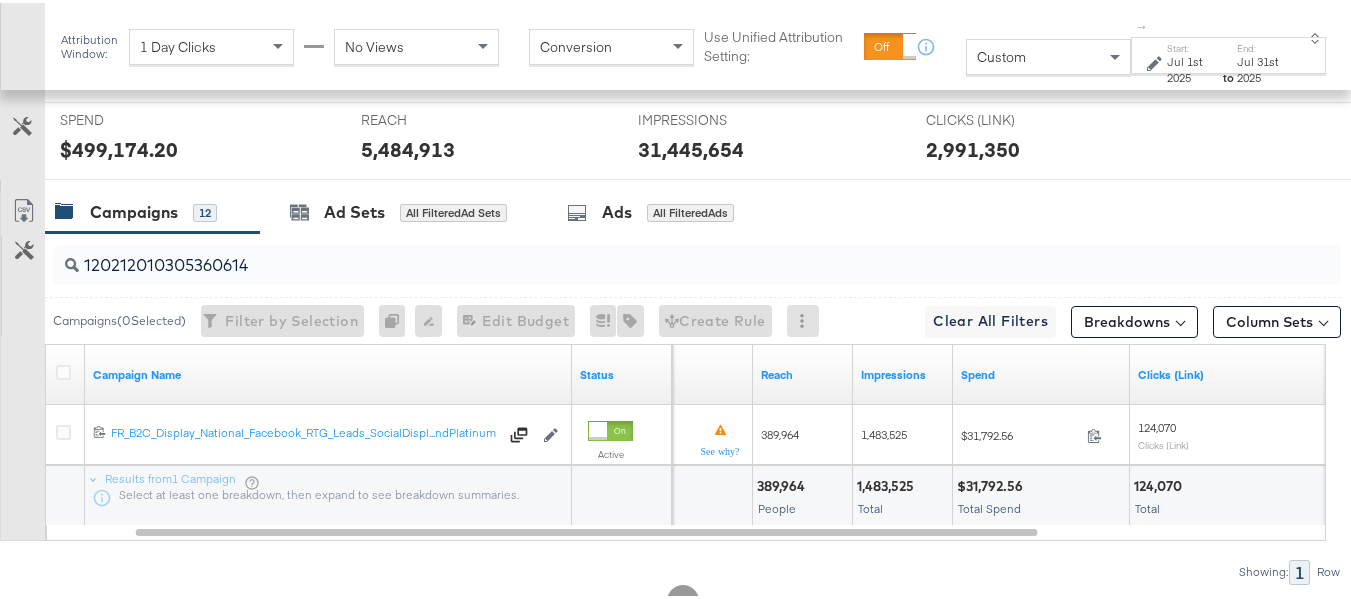 click on "1,483,525" at bounding box center [888, 483] 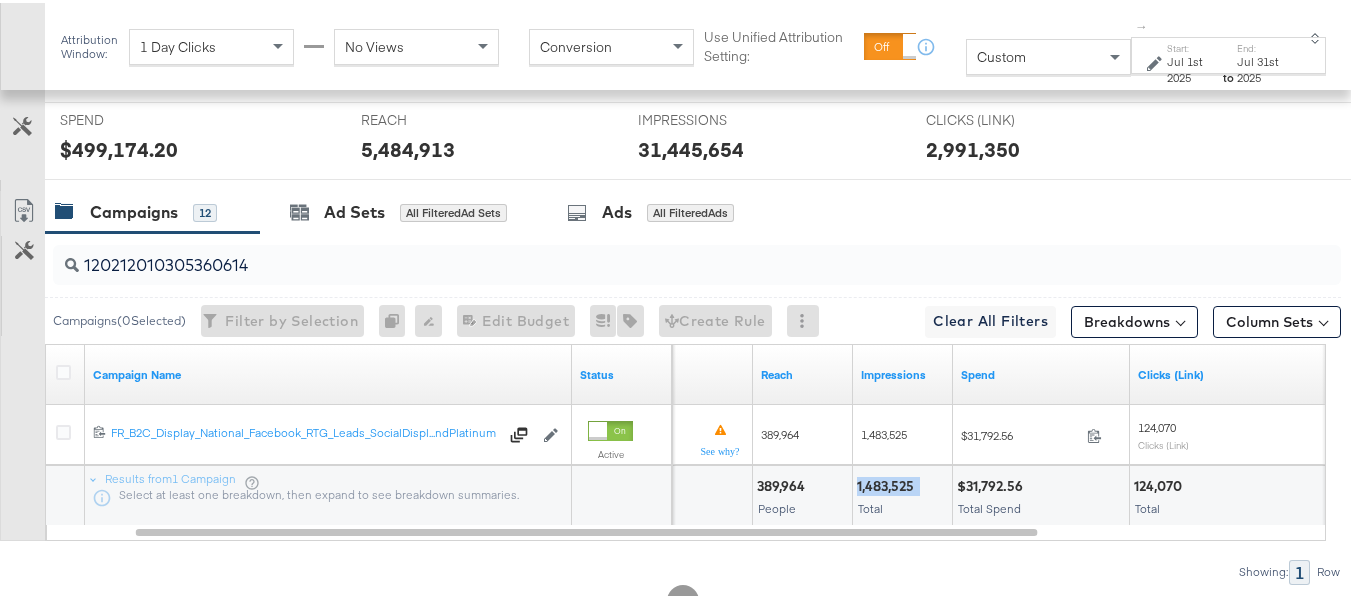 click on "1,483,525" at bounding box center [888, 483] 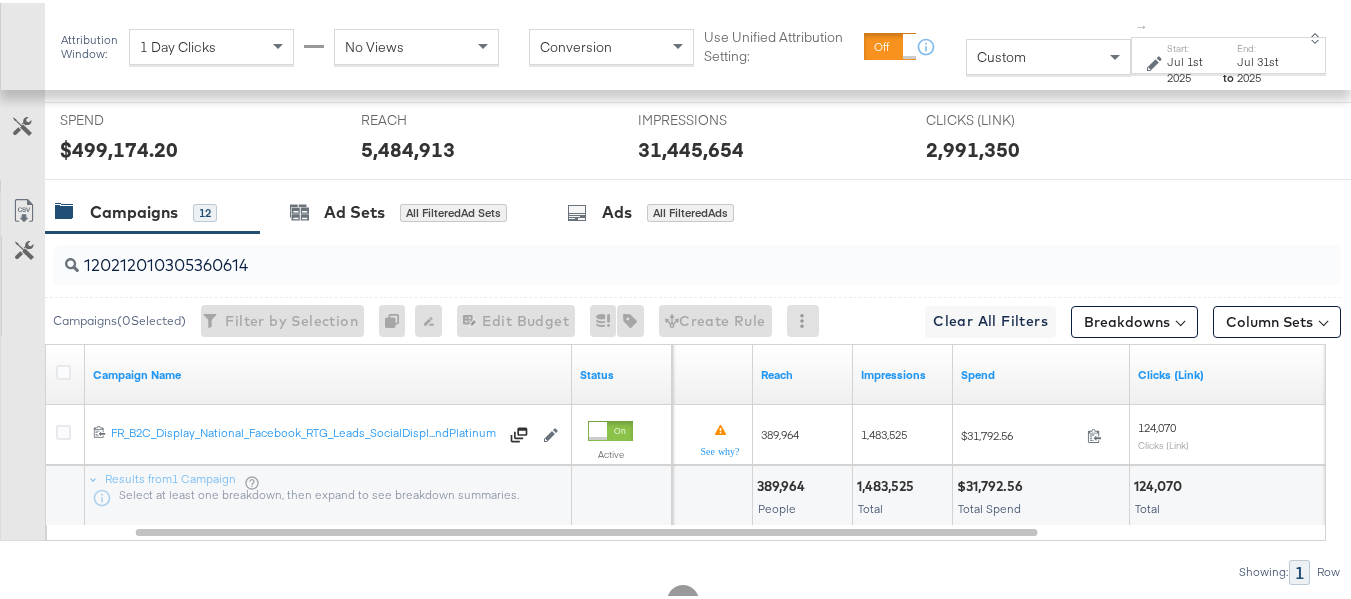 click on "124,070" at bounding box center (1161, 483) 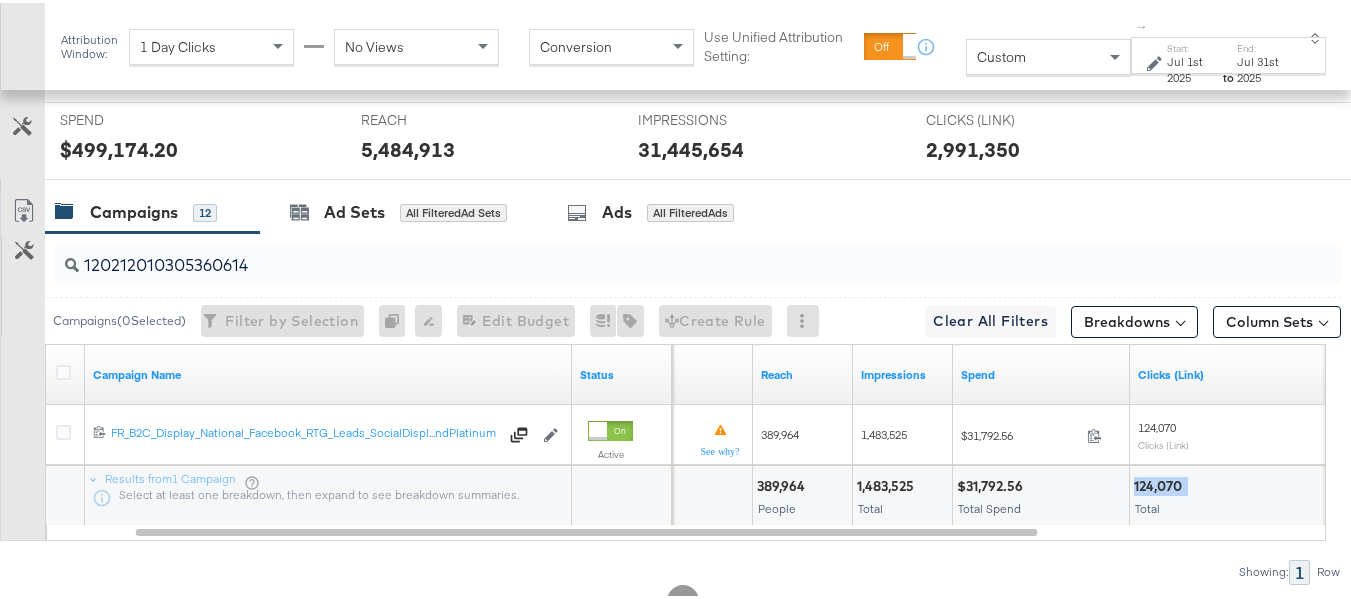 click on "124,070" at bounding box center [1161, 483] 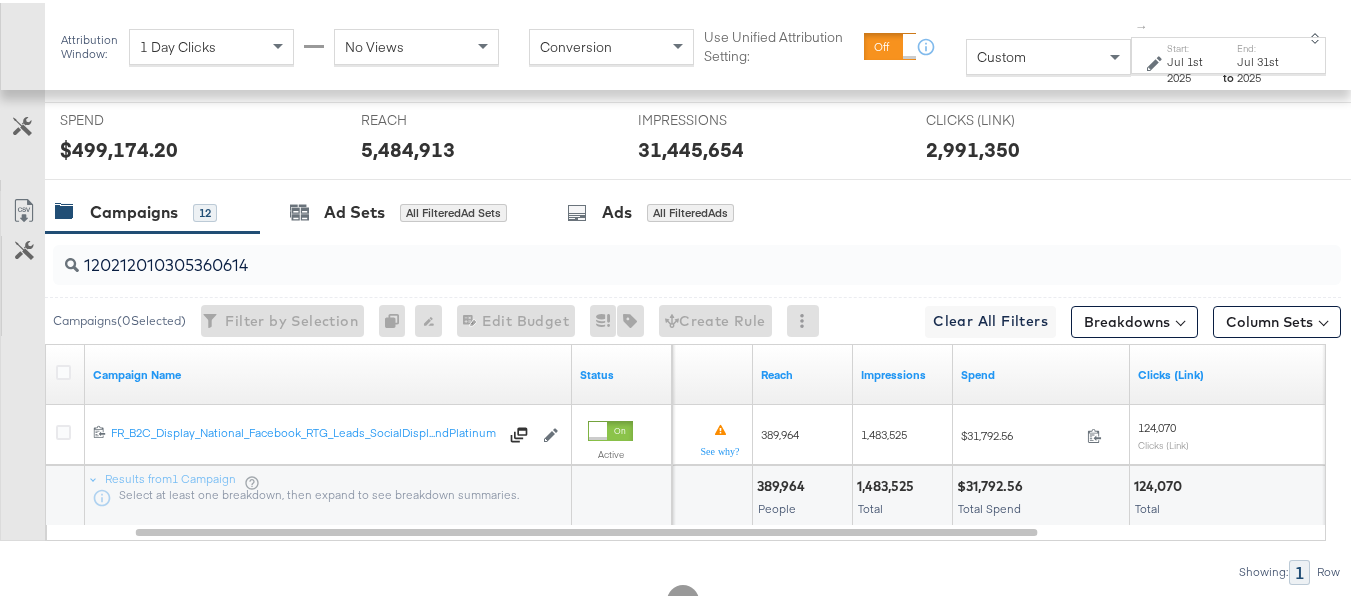 click on "Total Spend" at bounding box center [1041, 506] 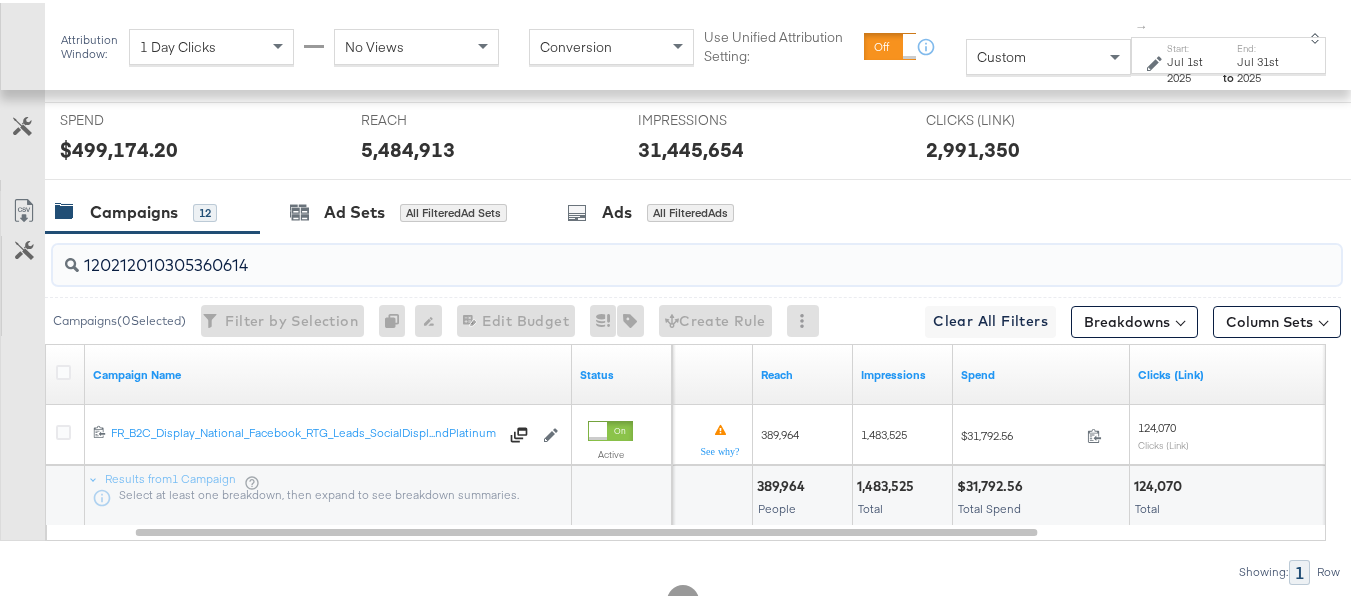 click on "120212010305360614" at bounding box center [653, 254] 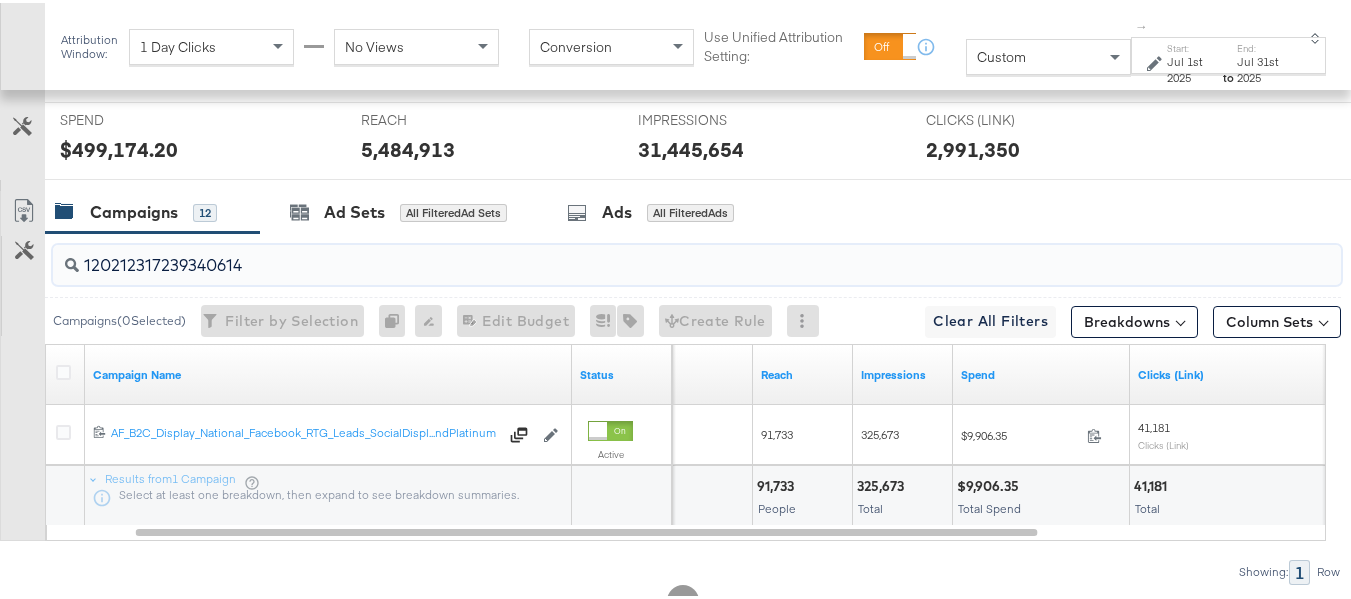 click on "$9,906.35" at bounding box center (991, 483) 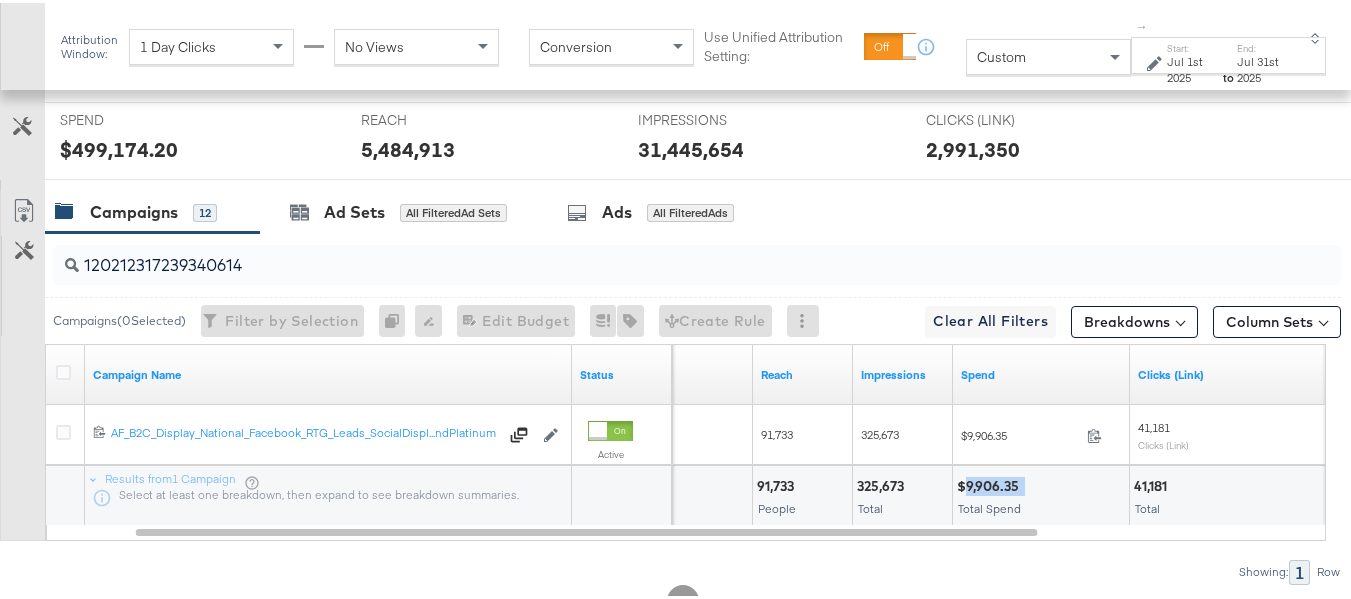 click on "$9,906.35" at bounding box center (991, 483) 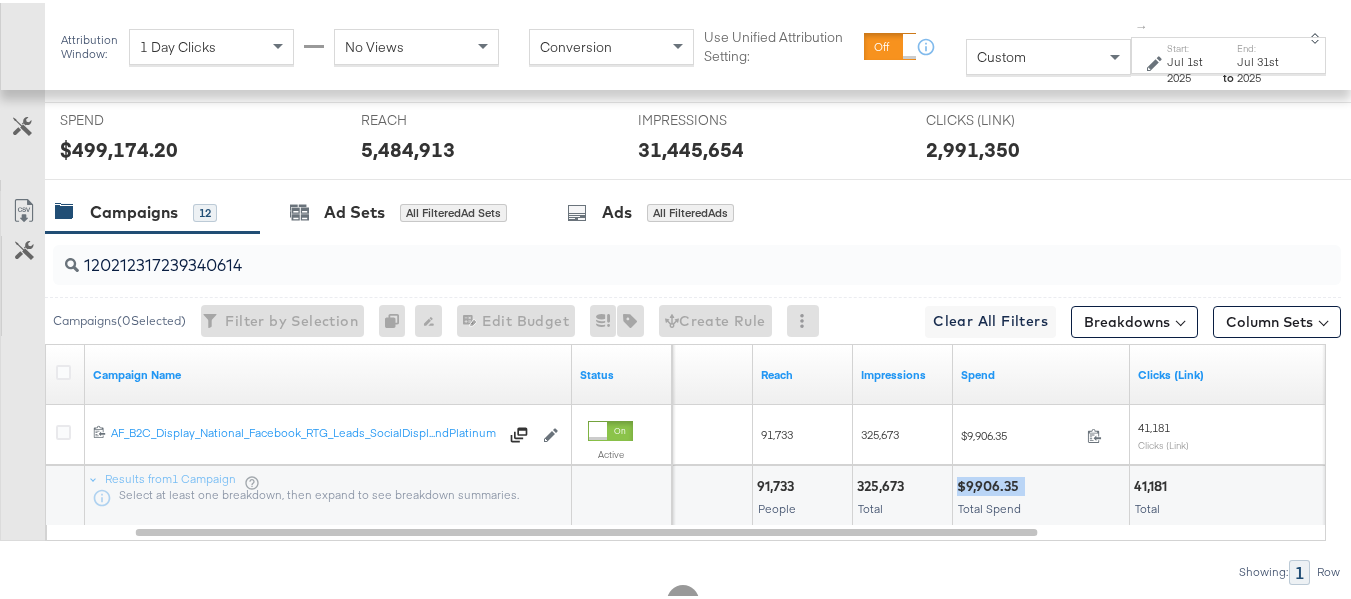 click on "$9,906.35" at bounding box center (991, 483) 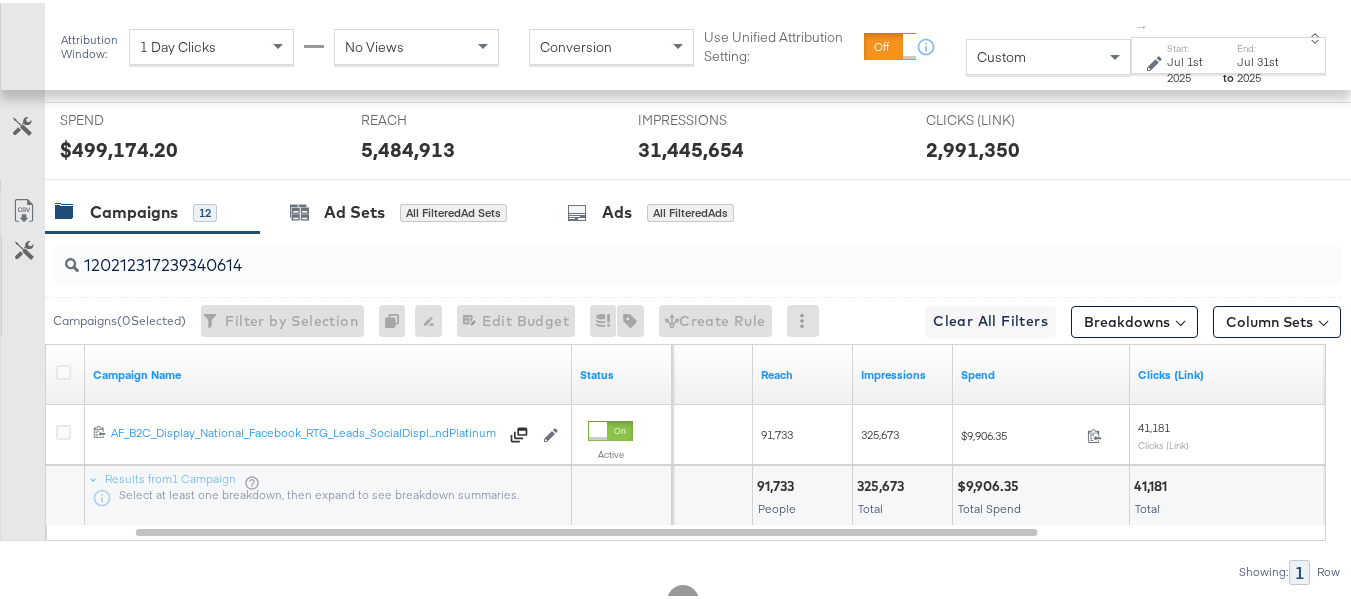 click on "$9,906.35" at bounding box center (991, 483) 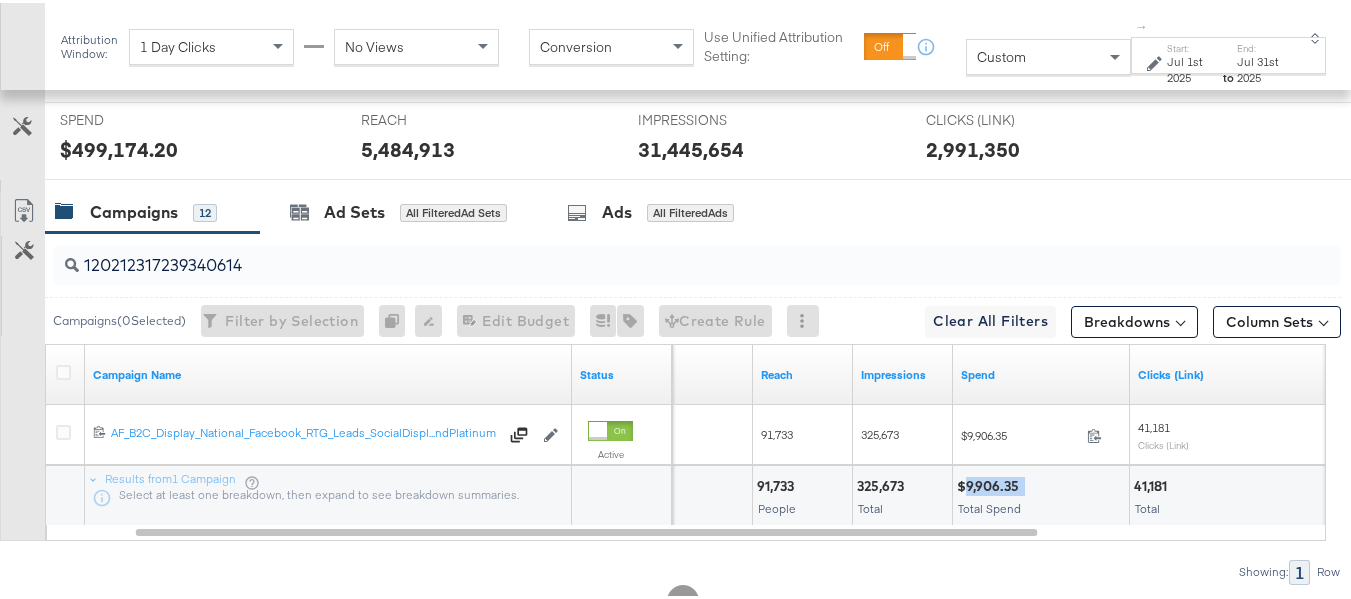 click on "$9,906.35" at bounding box center [991, 483] 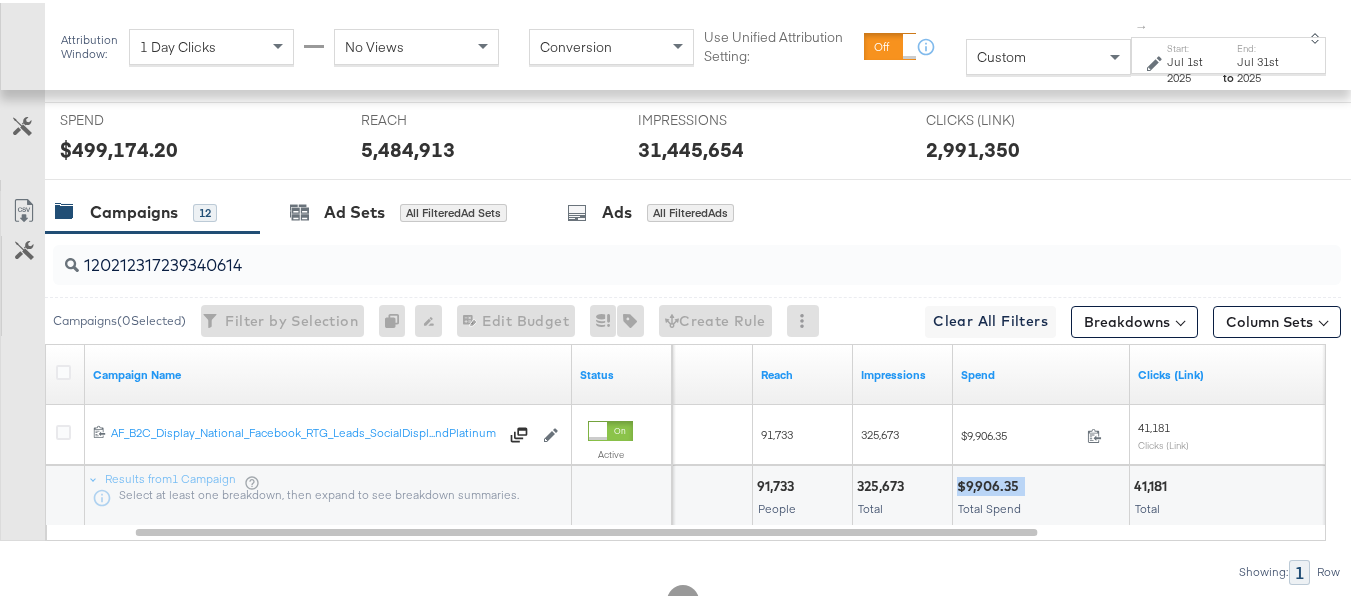 click on "$9,906.35" at bounding box center (991, 483) 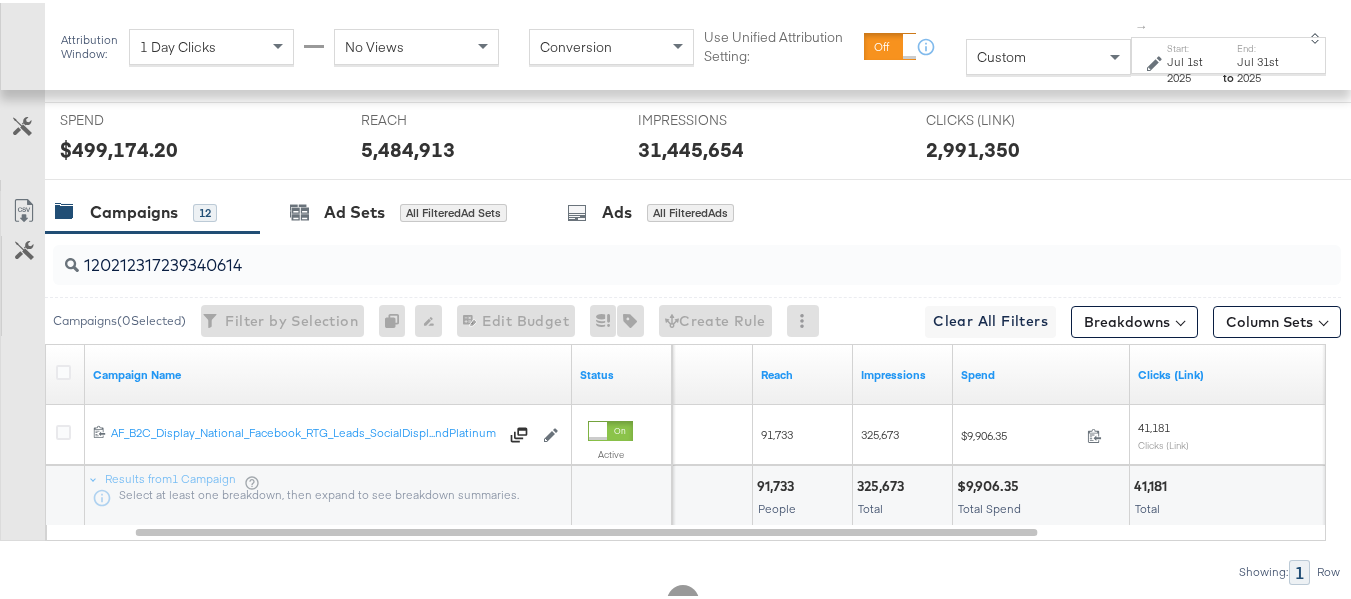 click on "325,673" at bounding box center (883, 483) 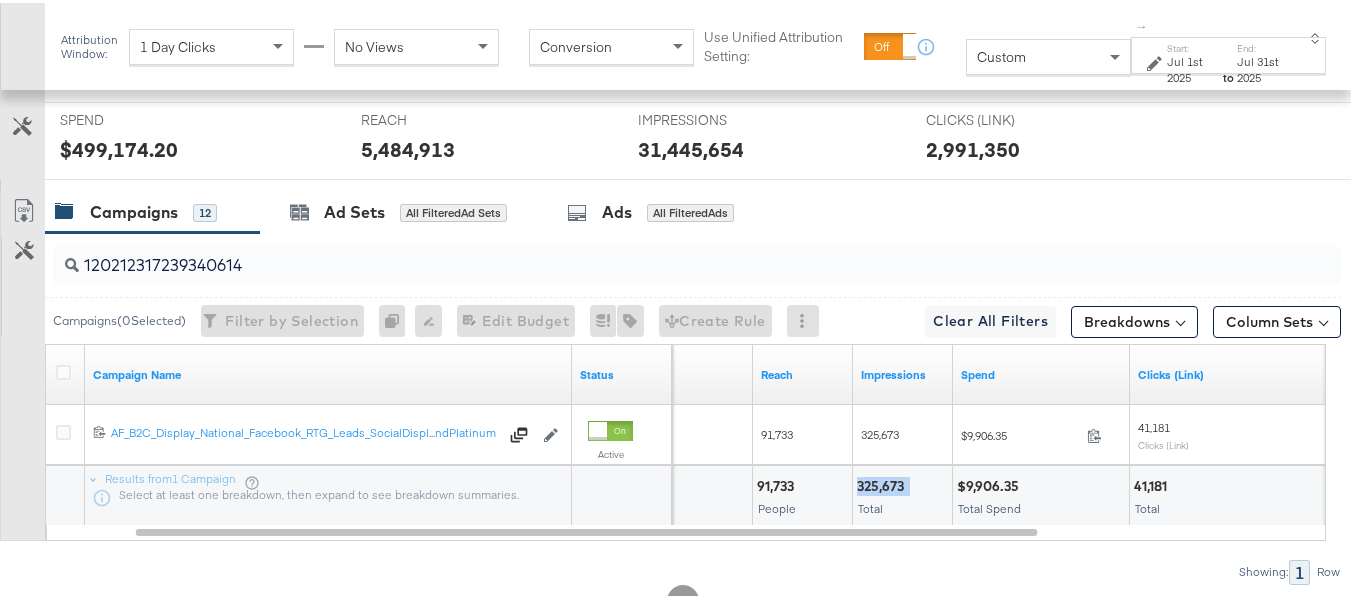 click on "325,673" at bounding box center (883, 483) 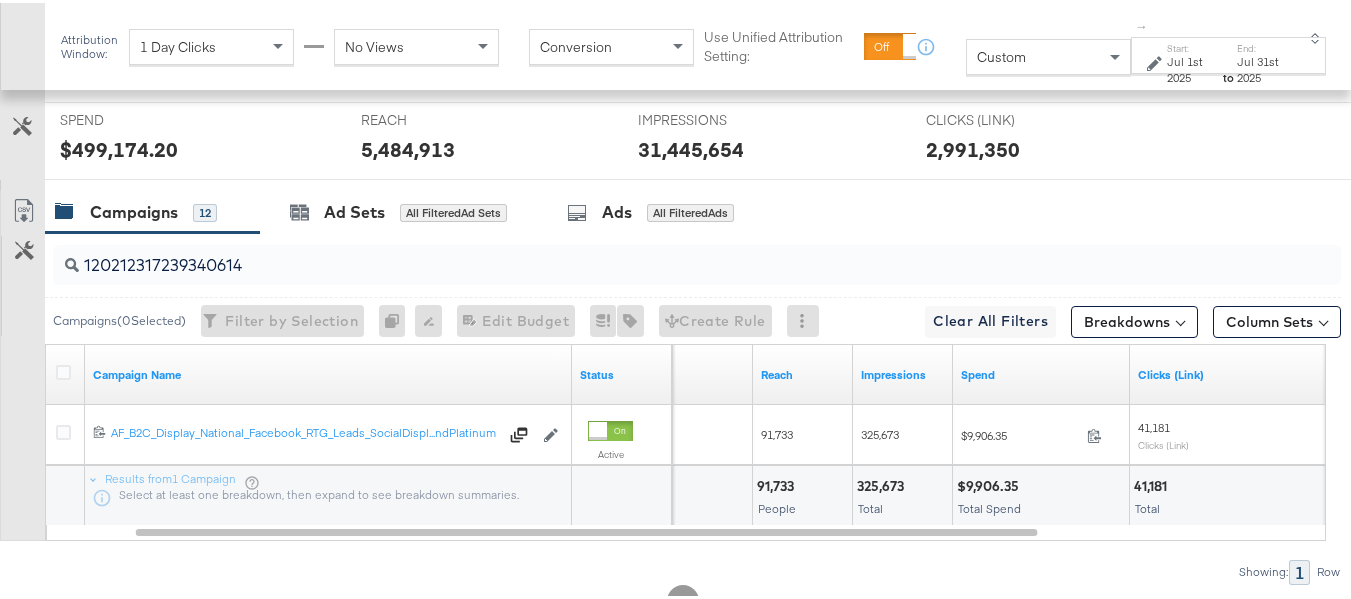 click on "41,181" at bounding box center (1153, 483) 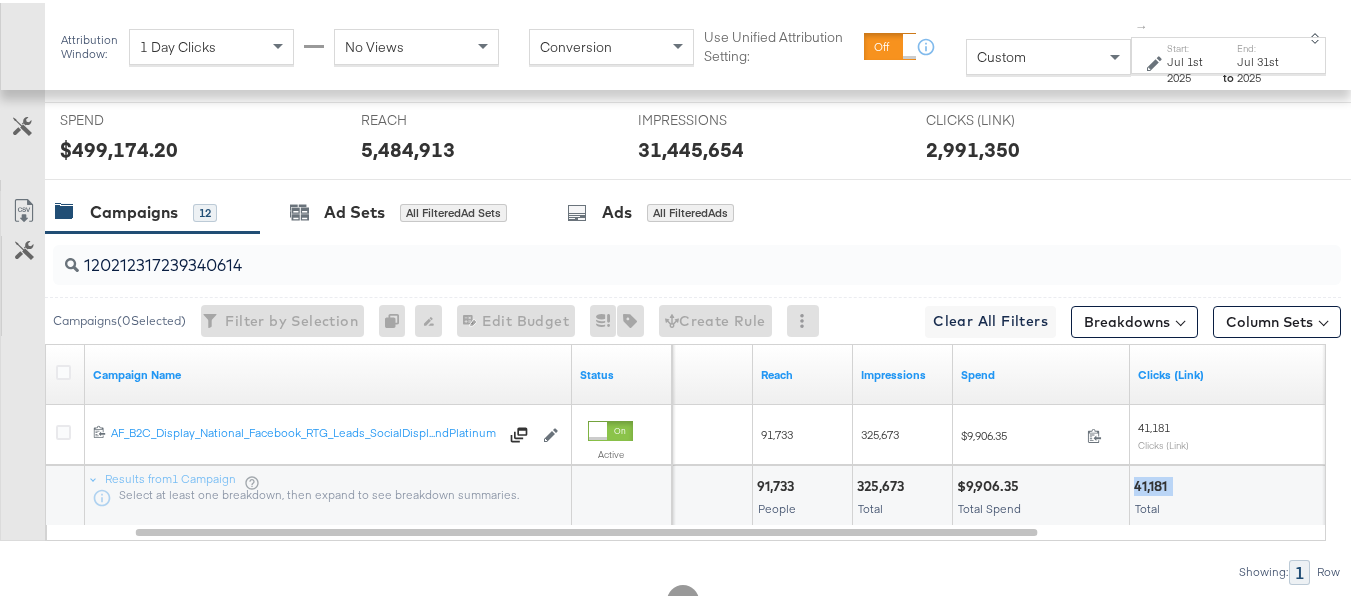 click on "41,181" at bounding box center (1153, 483) 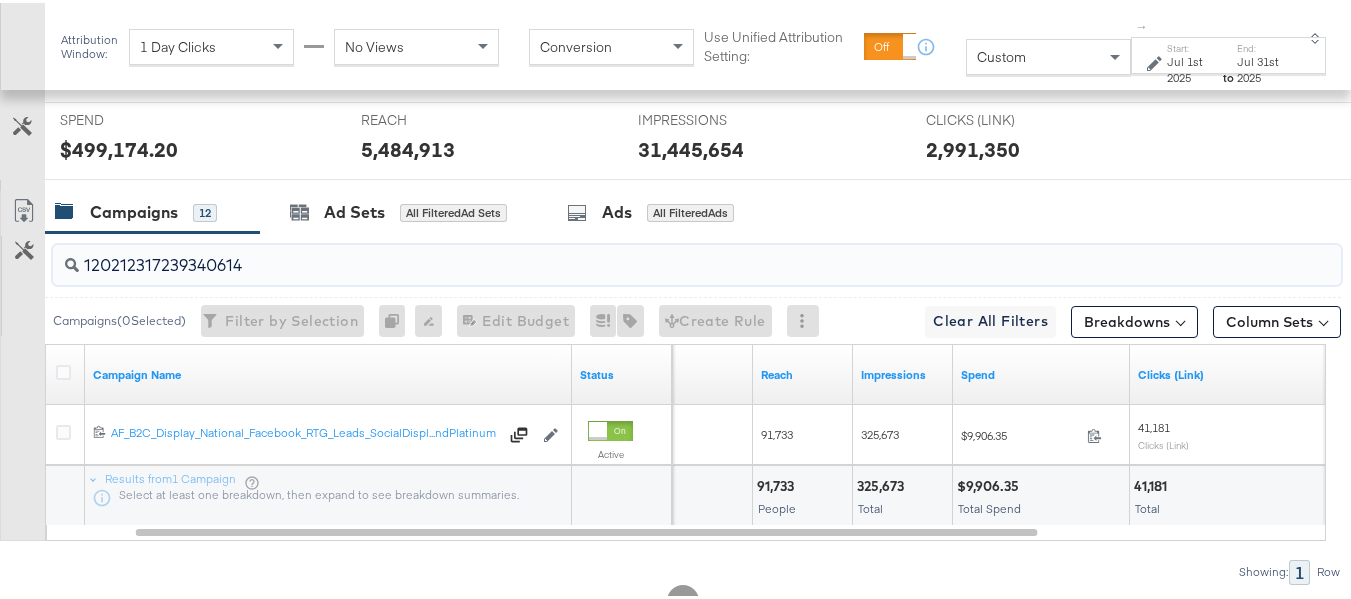 click on "120212317239340614" at bounding box center [653, 254] 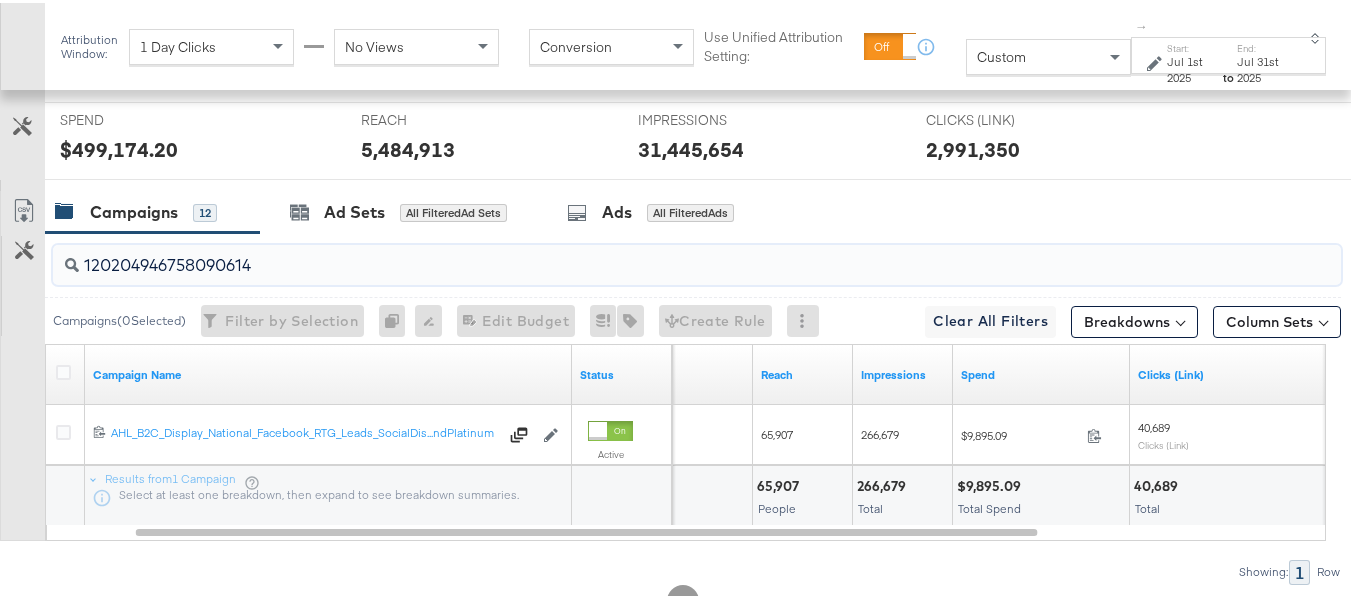 click on "$9,895.09" at bounding box center [992, 483] 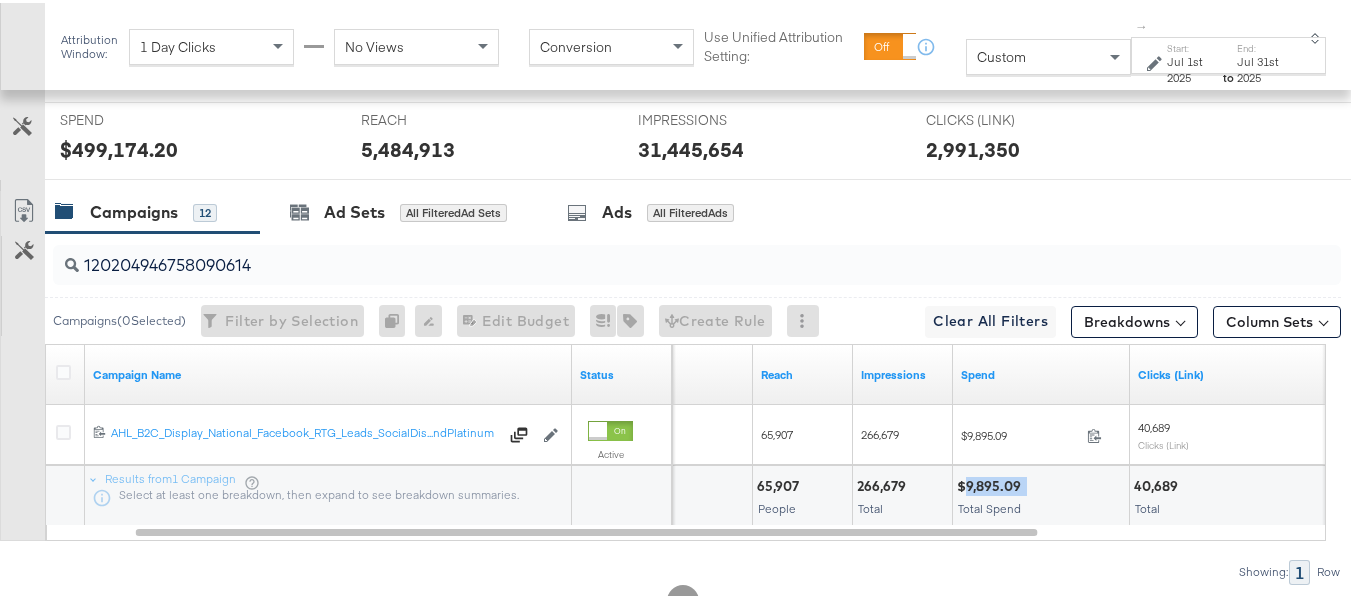 click on "$9,895.09" at bounding box center (992, 483) 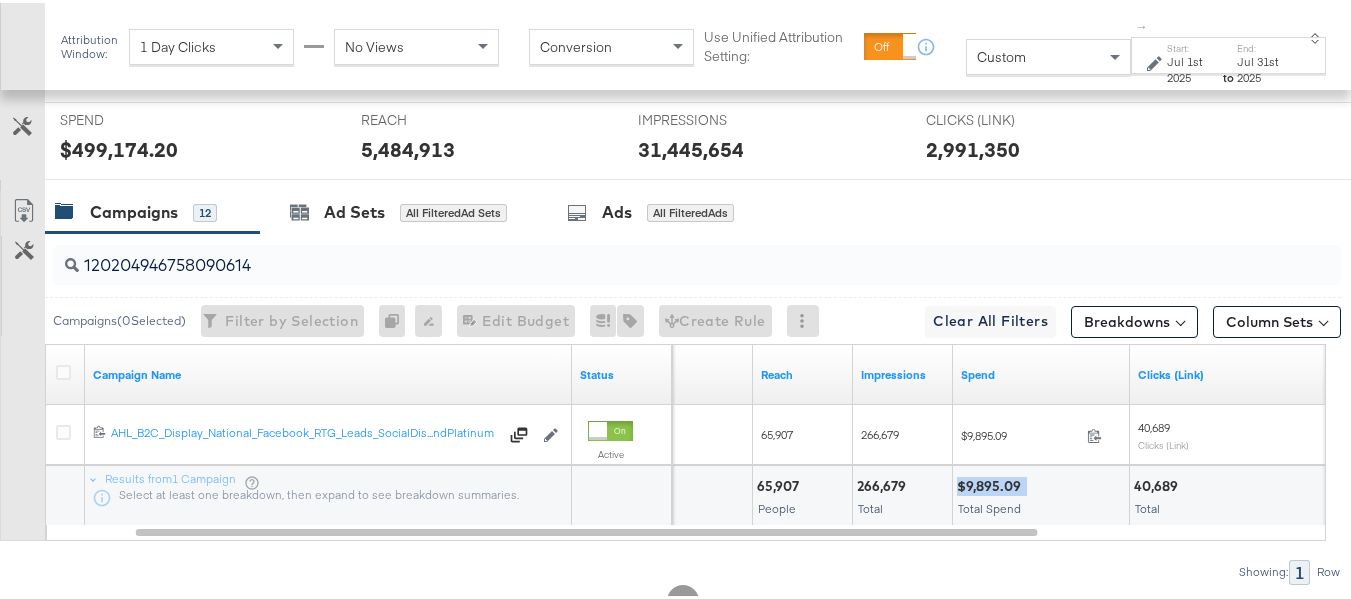 click on "$9,895.09" at bounding box center (992, 483) 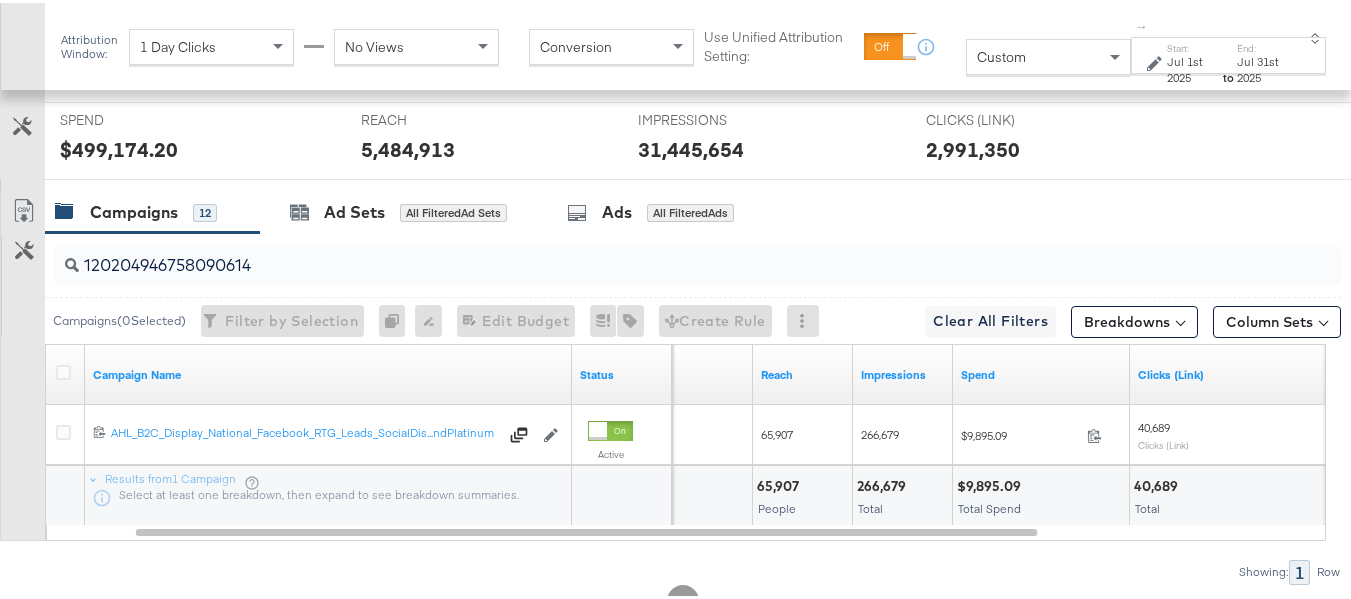 click on "266,679" at bounding box center (884, 483) 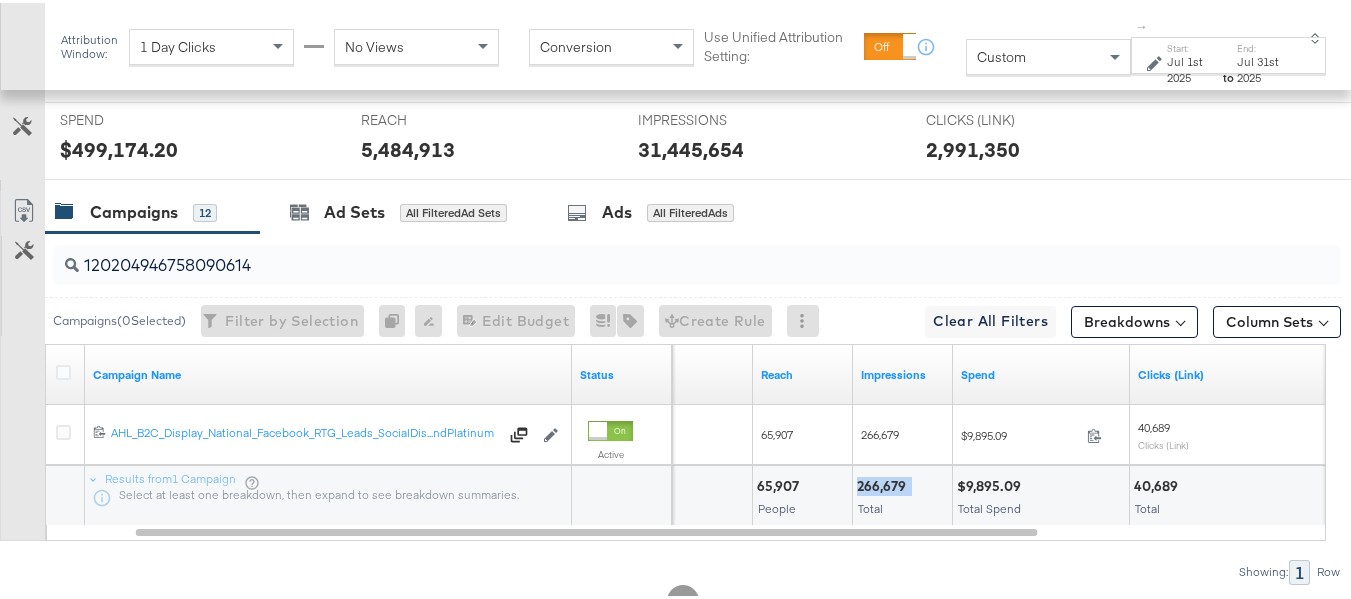 click on "266,679" at bounding box center (884, 483) 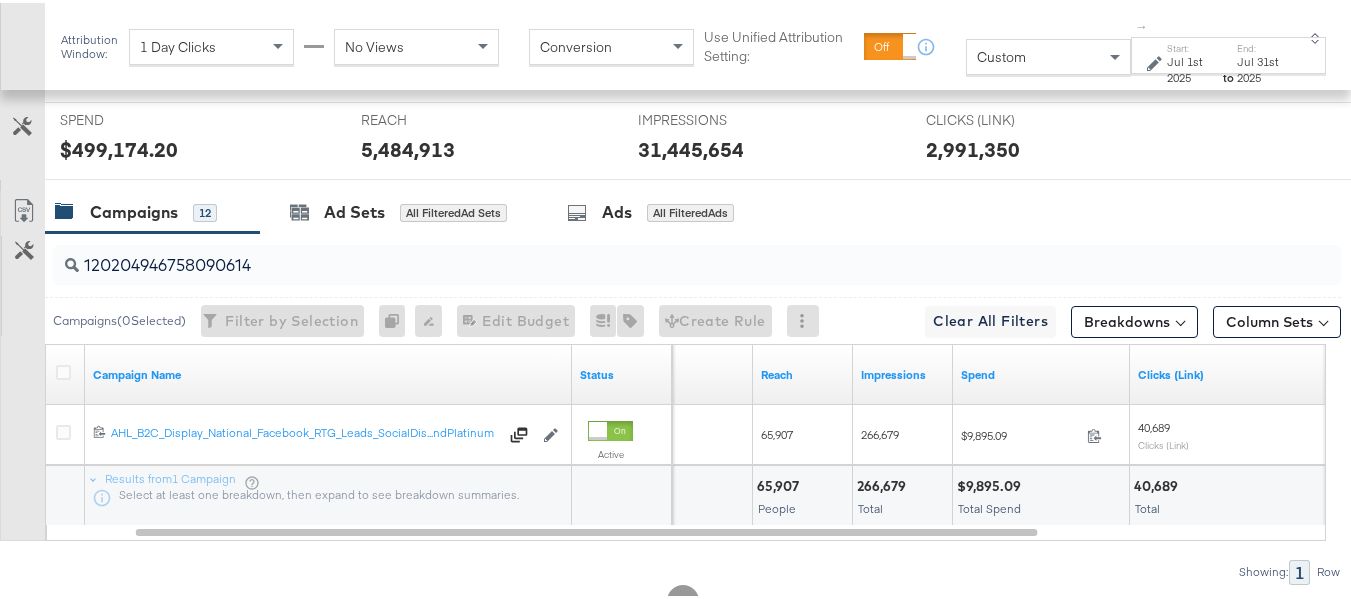 click on "40,689" at bounding box center (1159, 483) 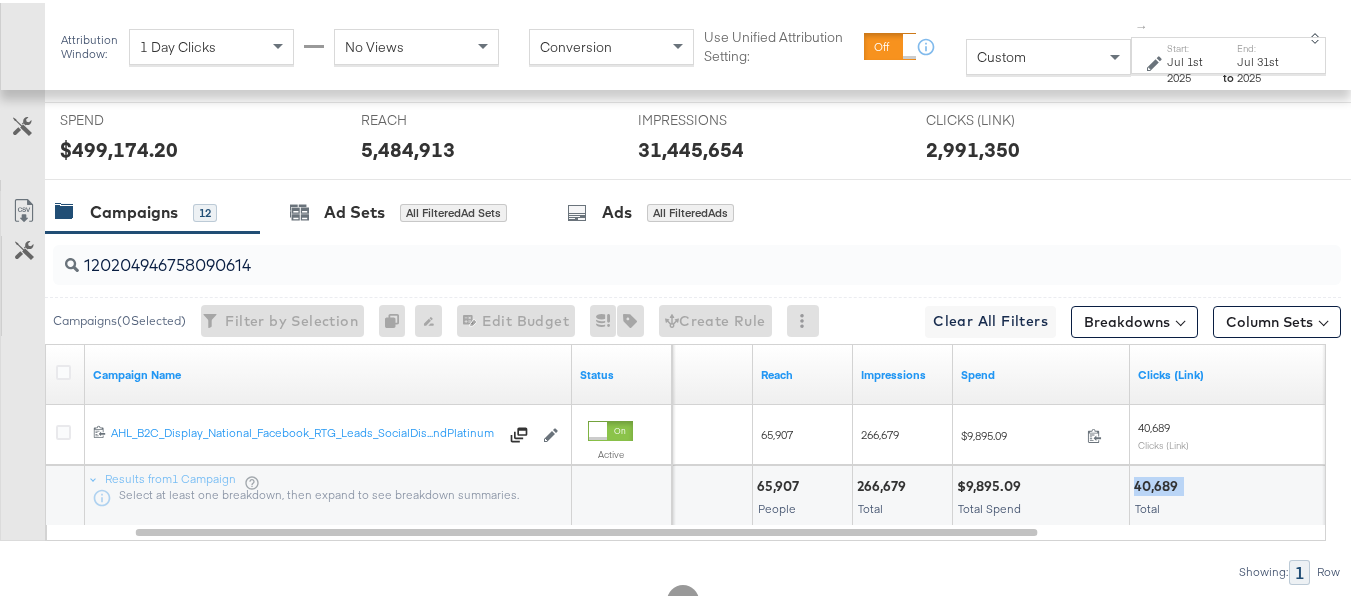 click on "40,689" at bounding box center (1159, 483) 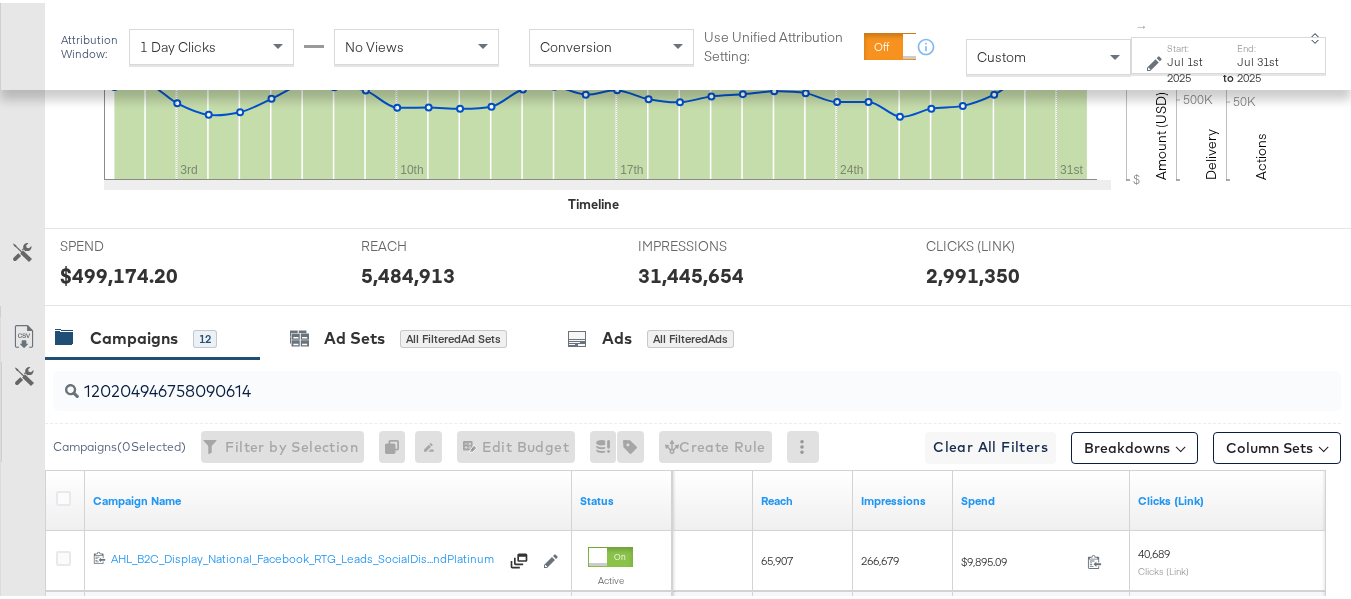 scroll, scrollTop: 895, scrollLeft: 0, axis: vertical 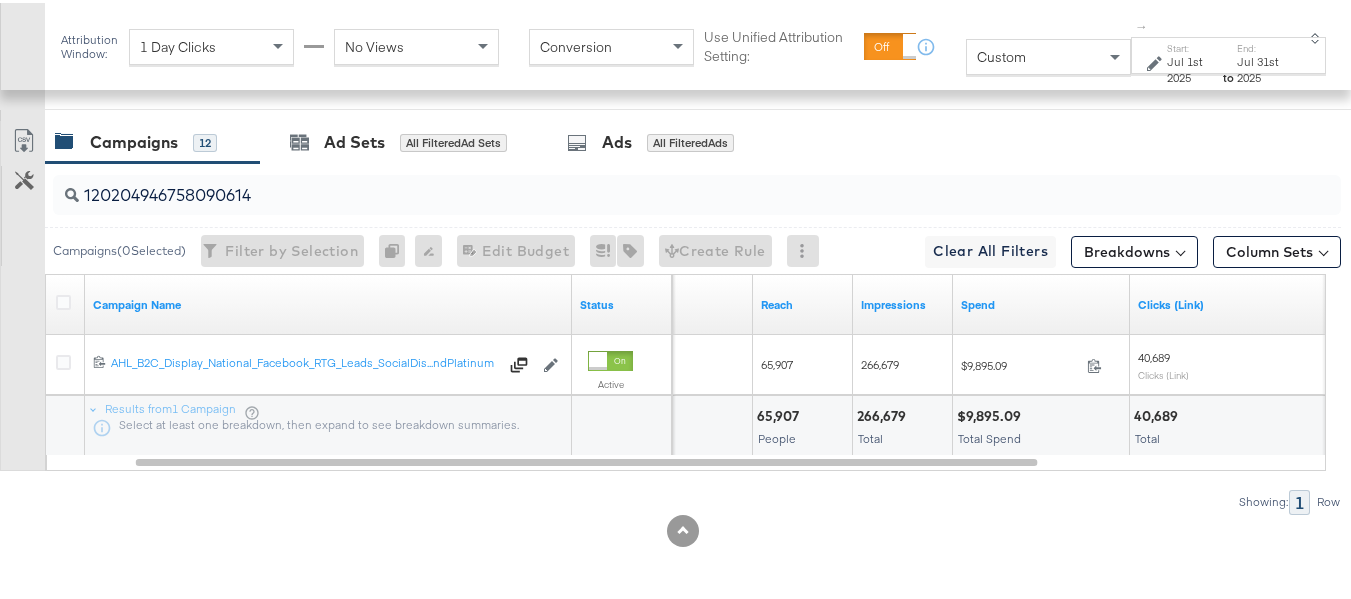 click on "Total" at bounding box center [902, 436] 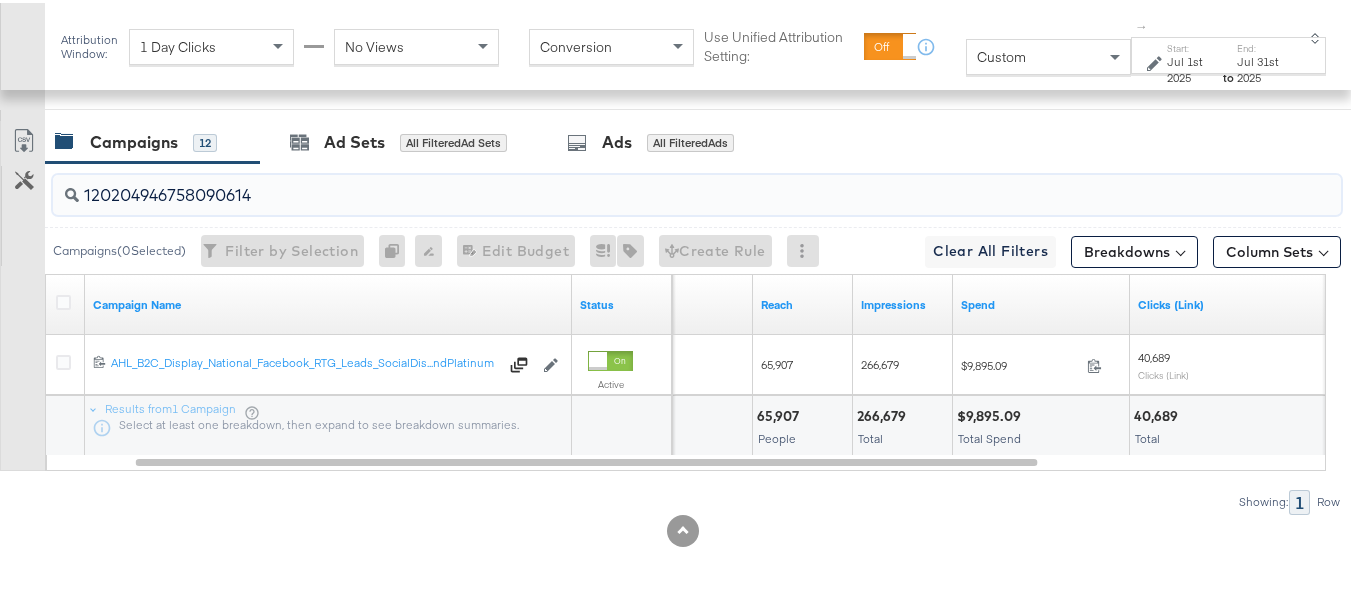 paste on "1198339096" 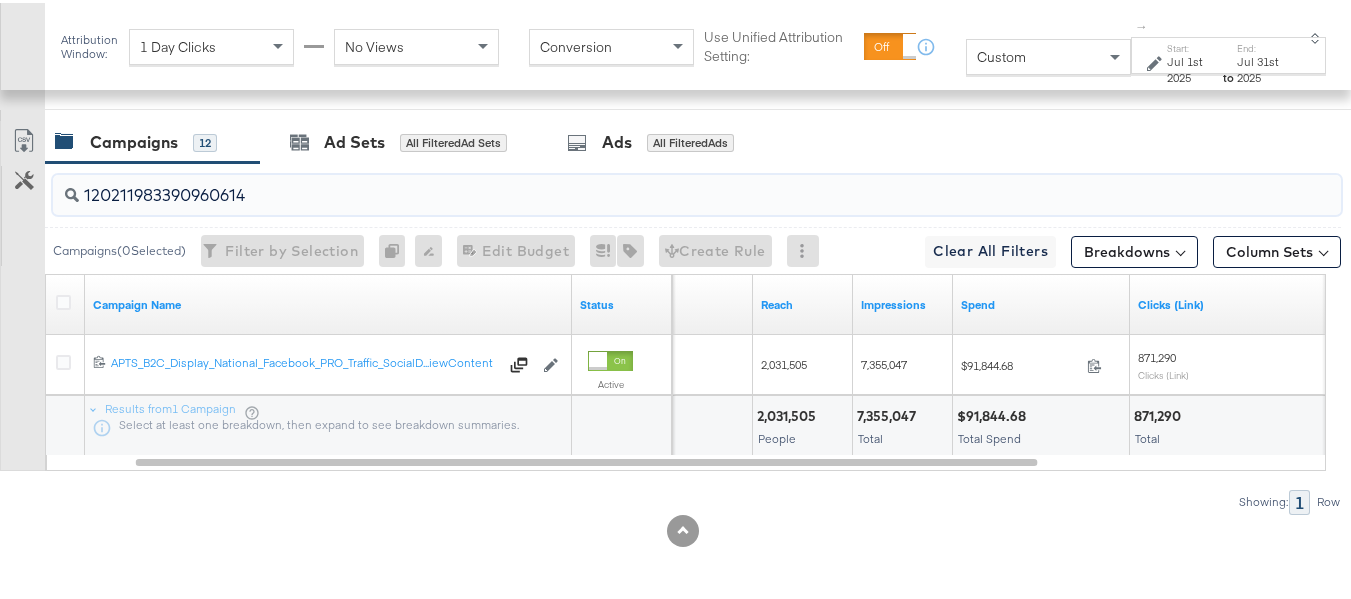 type on "120211983390960614" 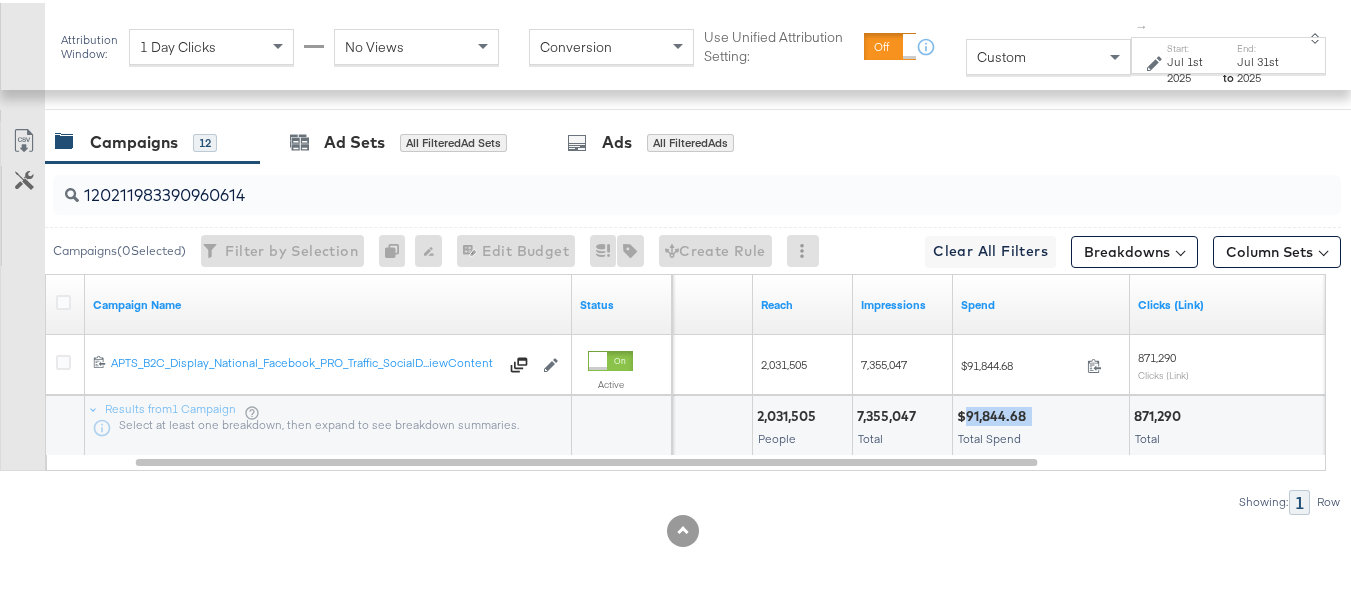click on "$91,844.68" at bounding box center (994, 413) 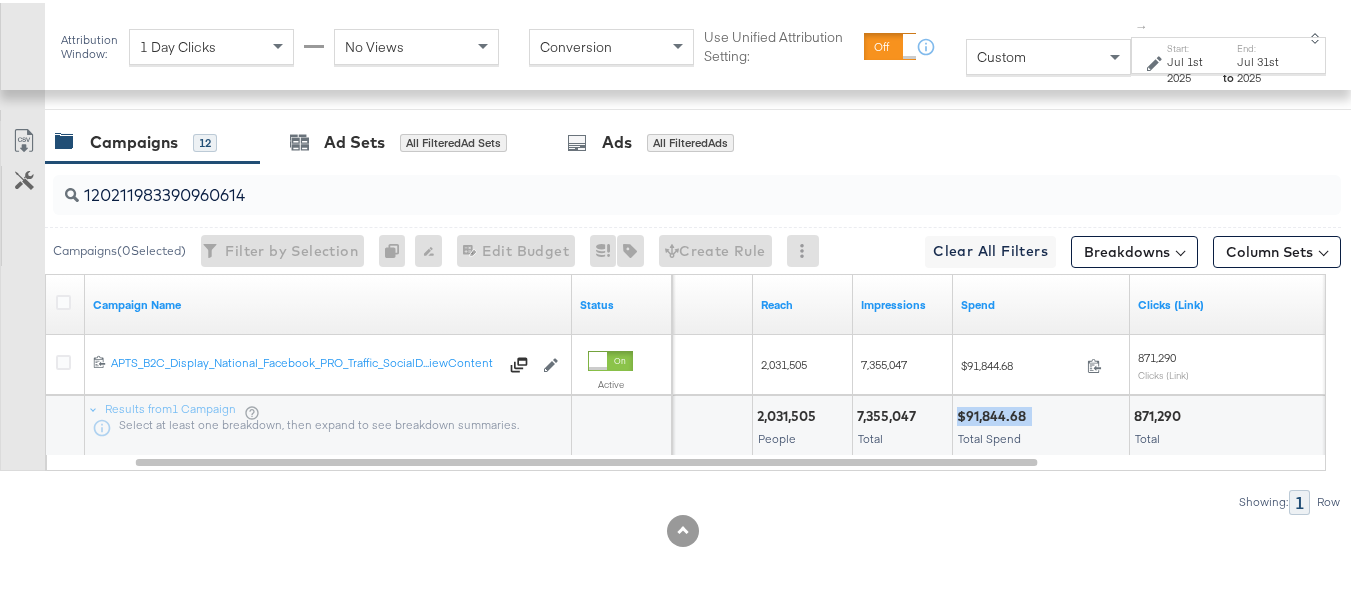 click on "$91,844.68" at bounding box center [994, 413] 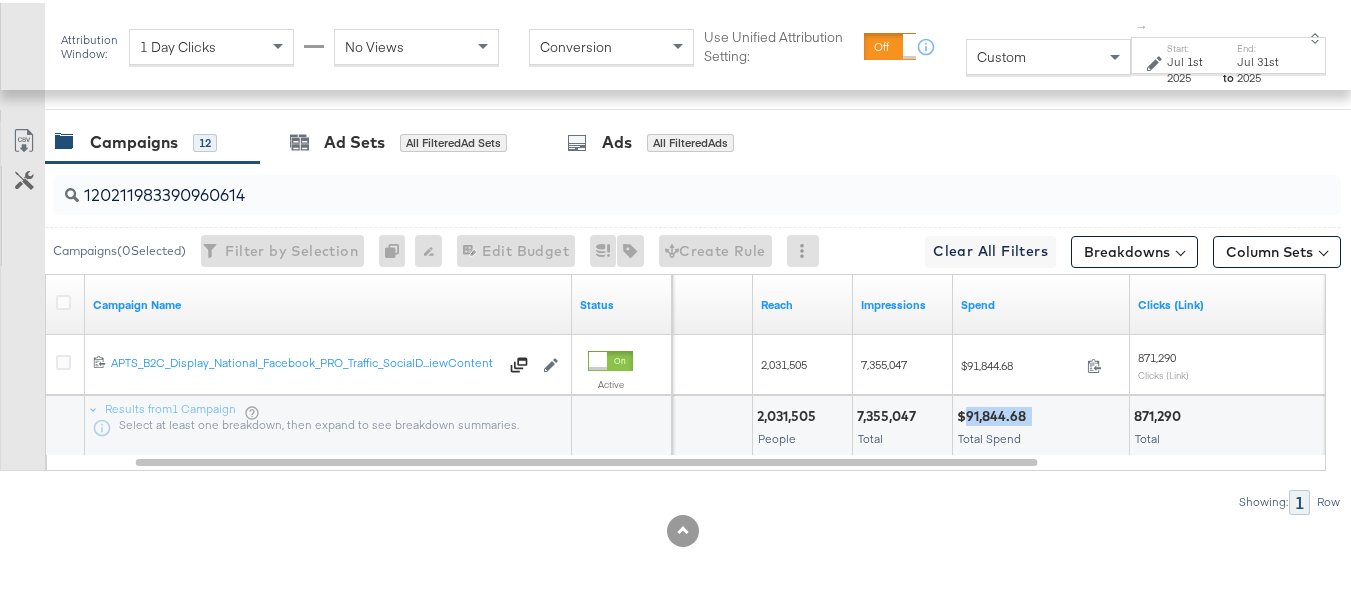 click on "$91,844.68    Total Spend" at bounding box center (1041, 423) 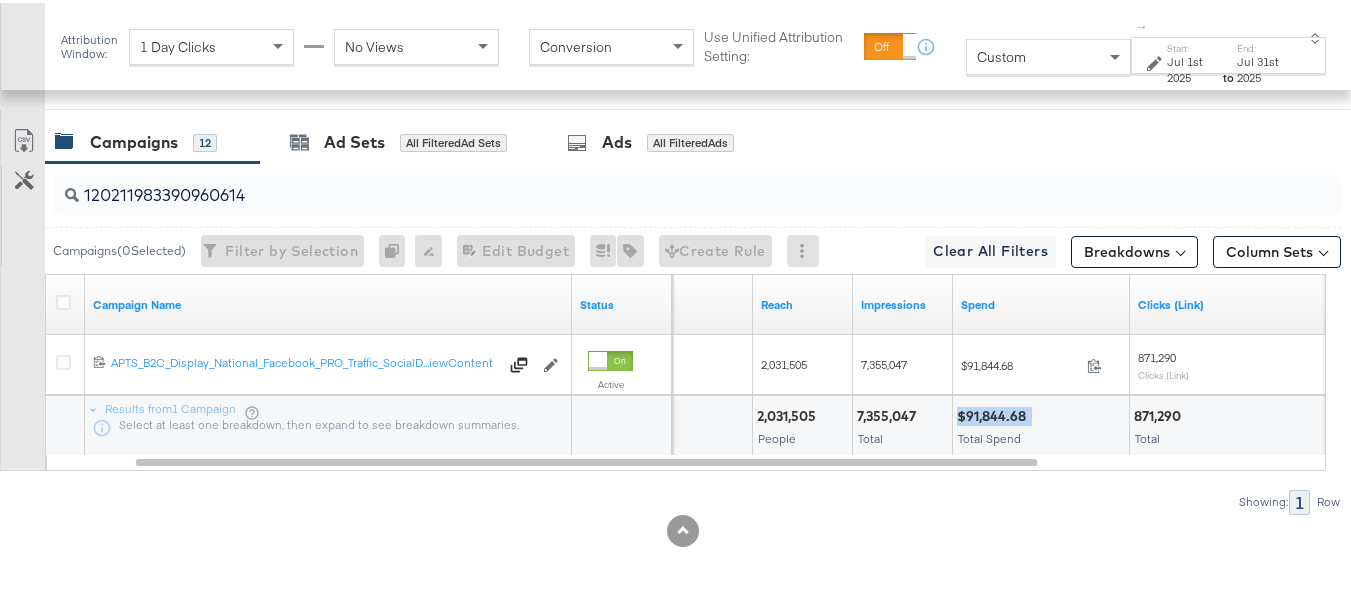 click on "$91,844.68    Total Spend" at bounding box center (1041, 423) 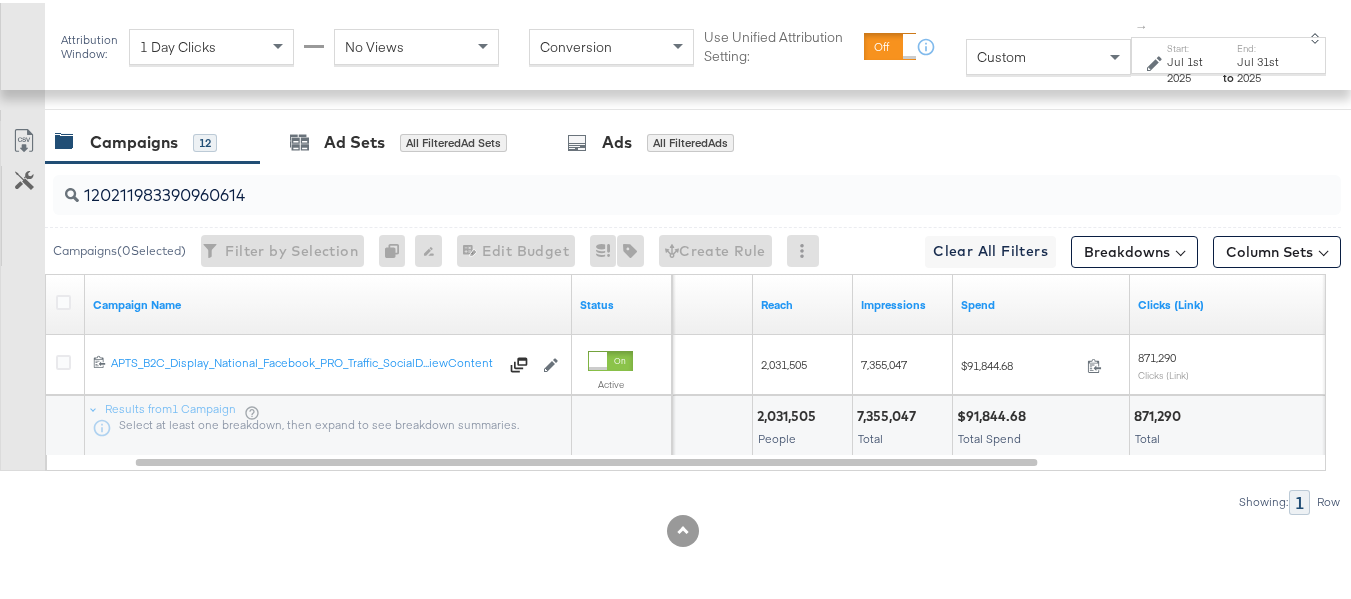 click on "7,355,047" at bounding box center (889, 413) 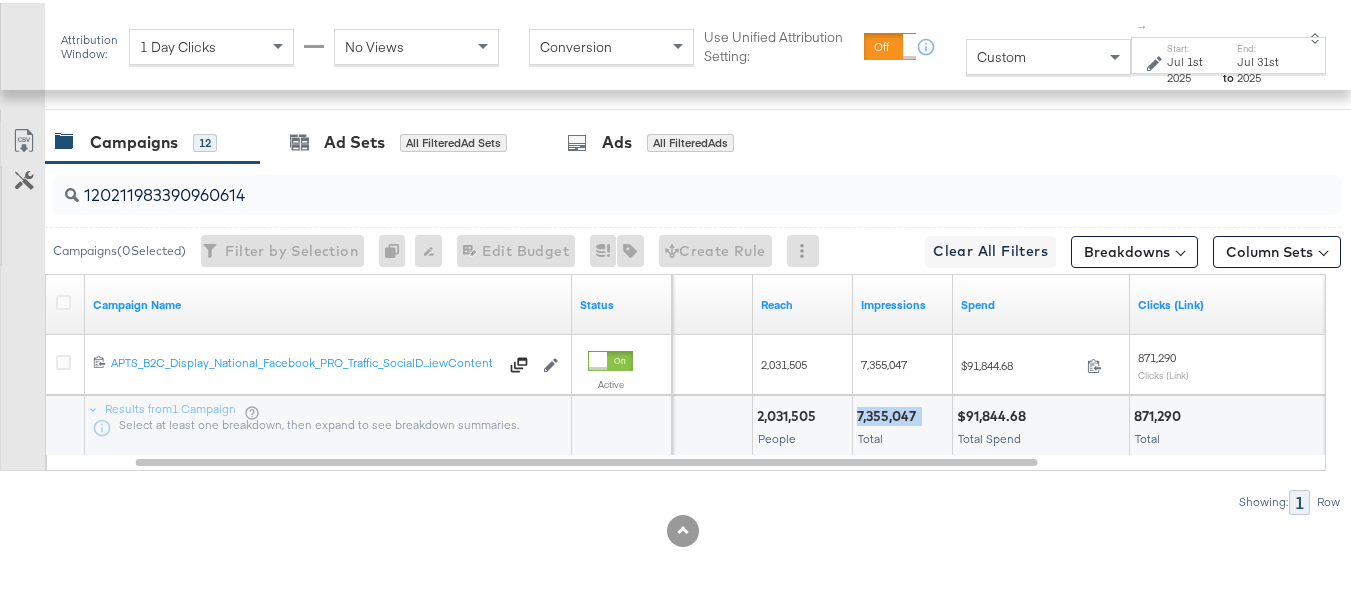 click on "7,355,047" at bounding box center (889, 413) 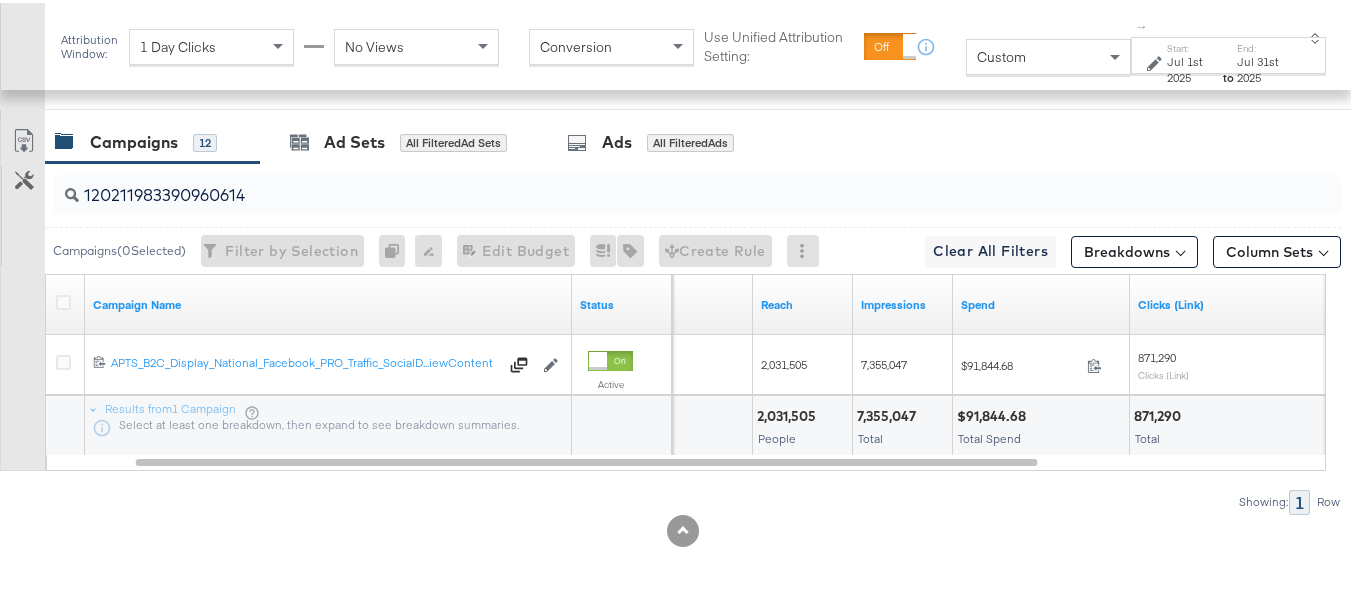 click on "871,290" at bounding box center [1160, 413] 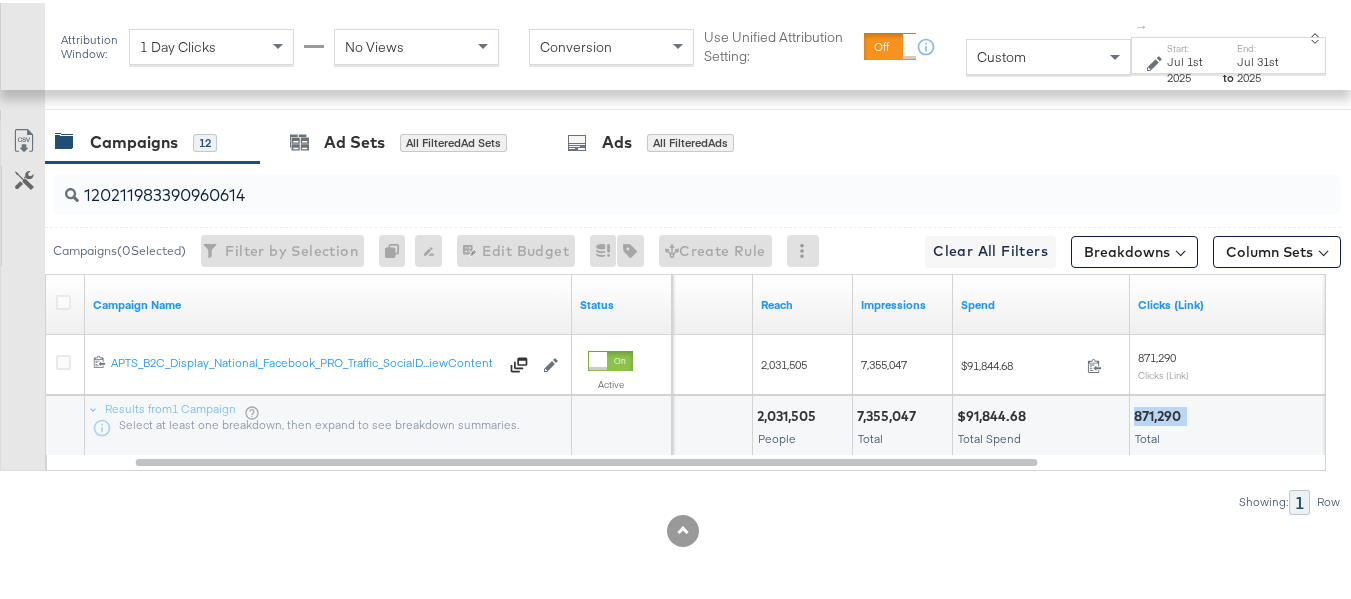 click on "871,290" at bounding box center (1160, 413) 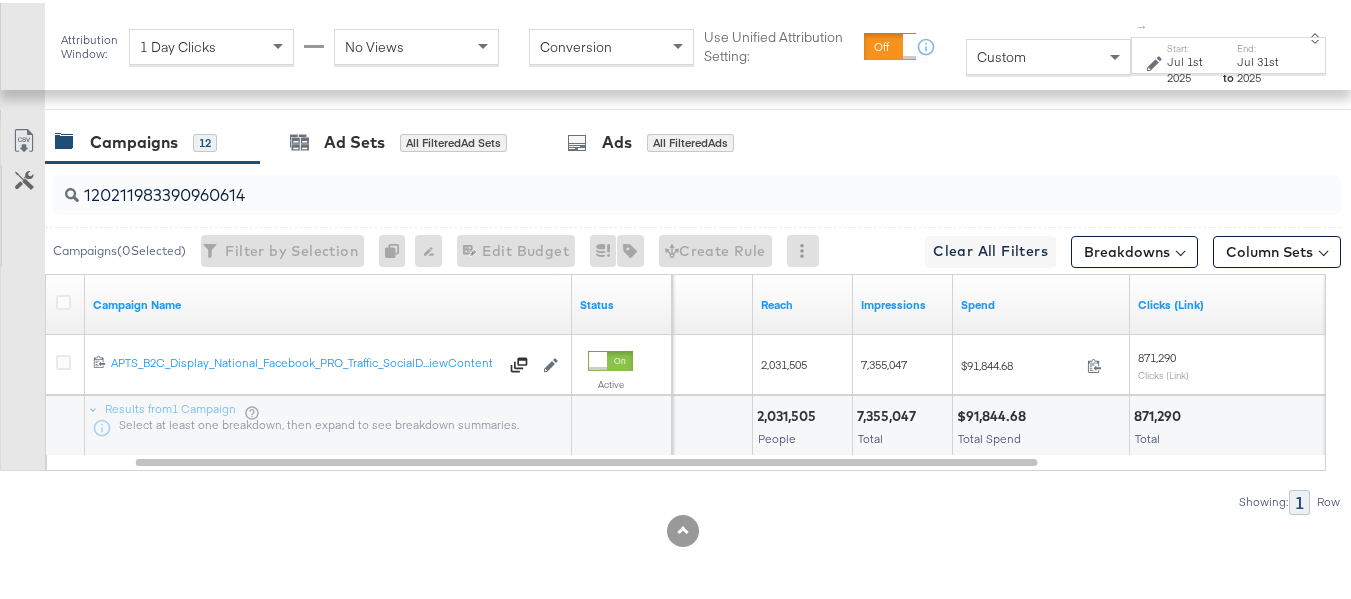 click on "$91,844.68    Total Spend" at bounding box center (1041, 423) 